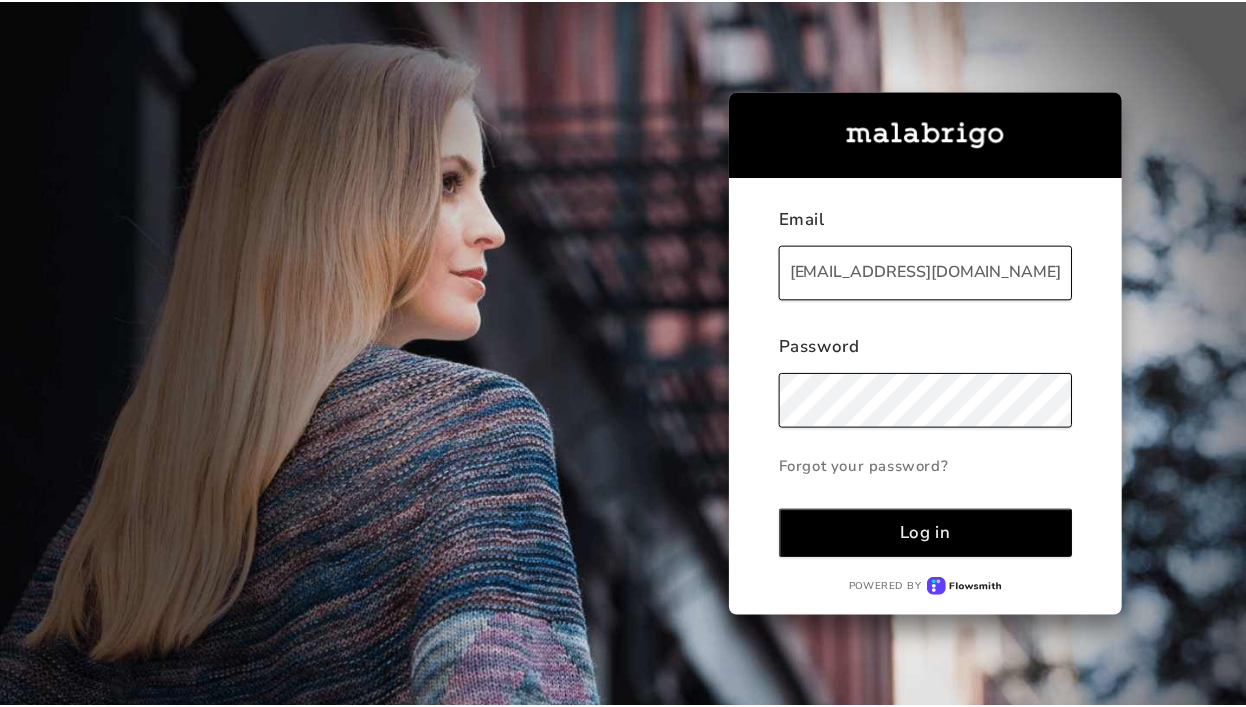 scroll, scrollTop: 0, scrollLeft: 0, axis: both 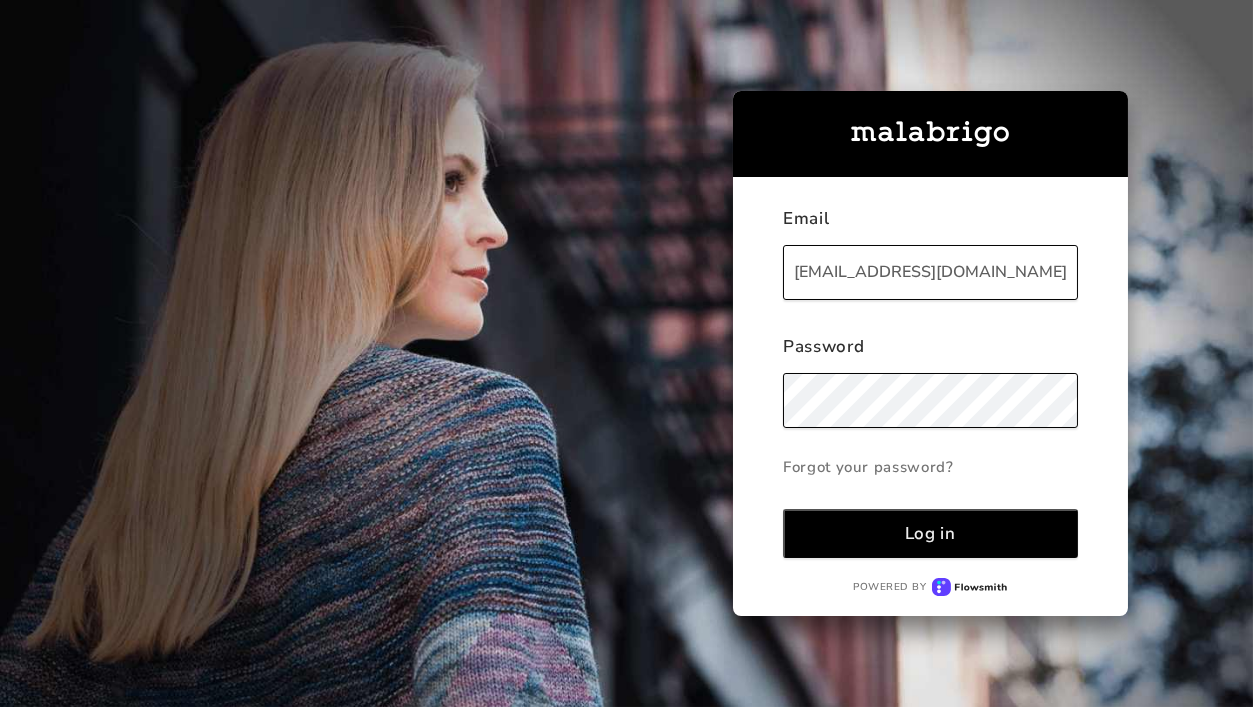 click on "Log in" at bounding box center (930, 533) 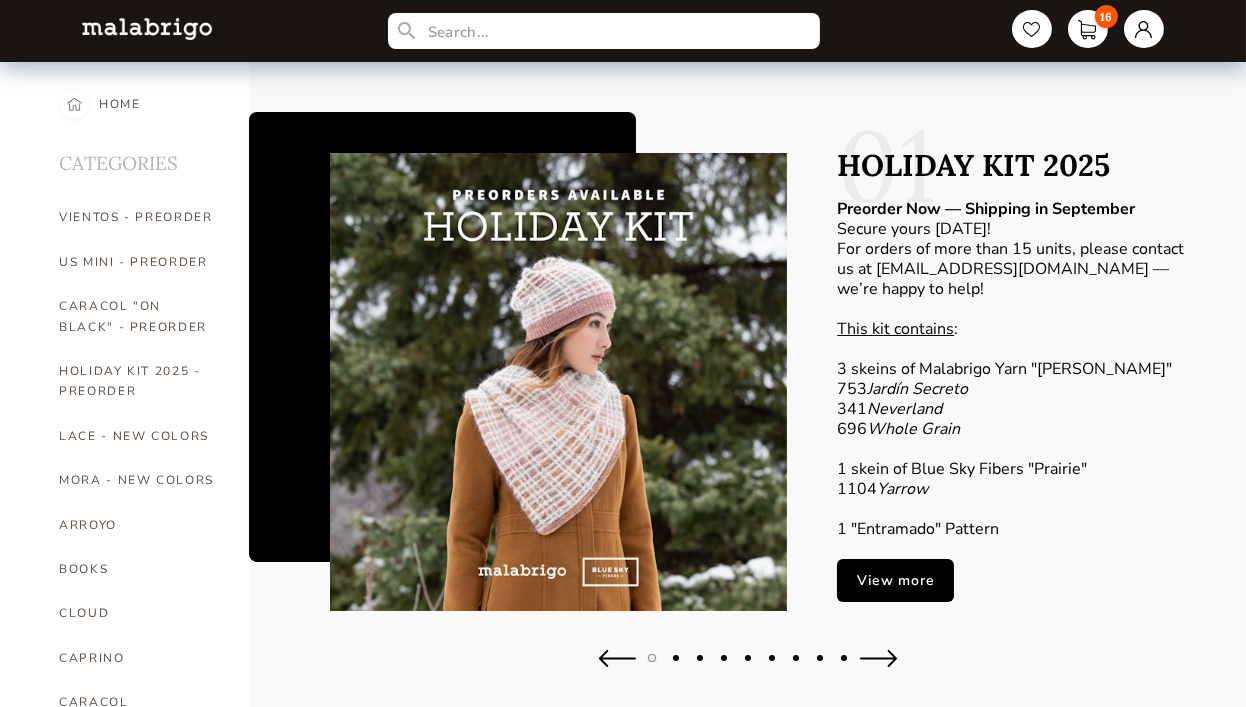 click on "16" at bounding box center [1088, 29] 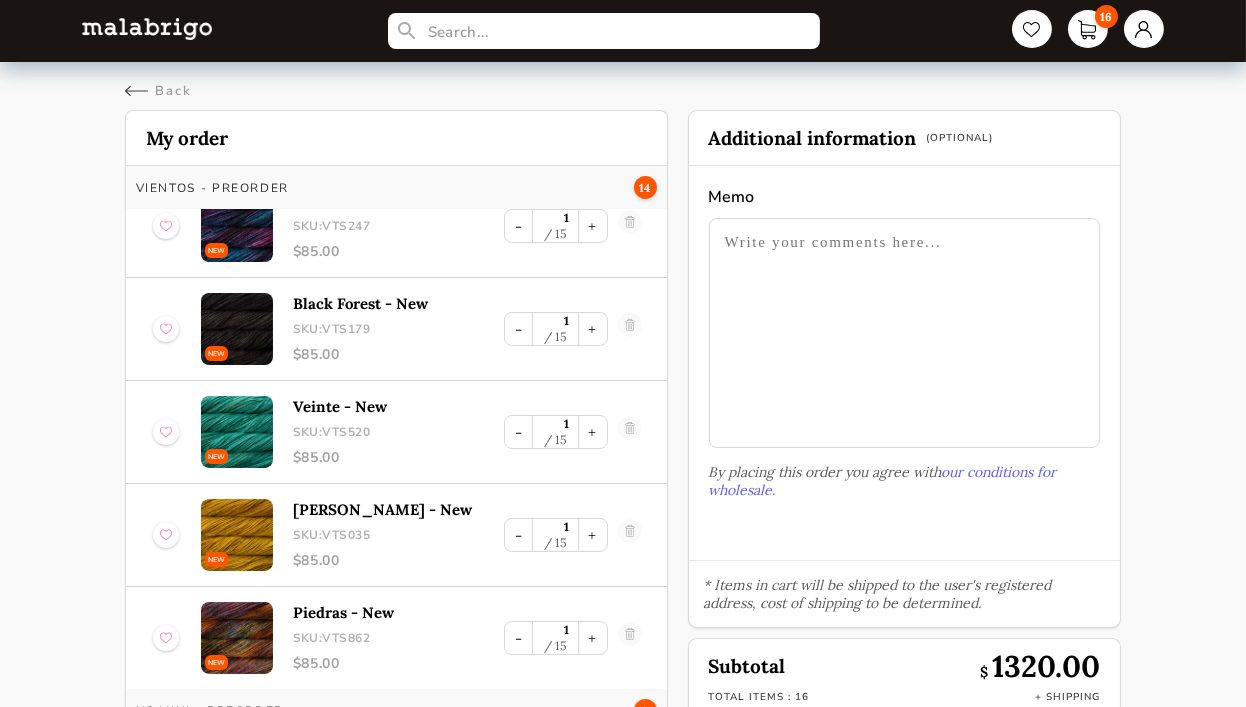 scroll, scrollTop: 988, scrollLeft: 0, axis: vertical 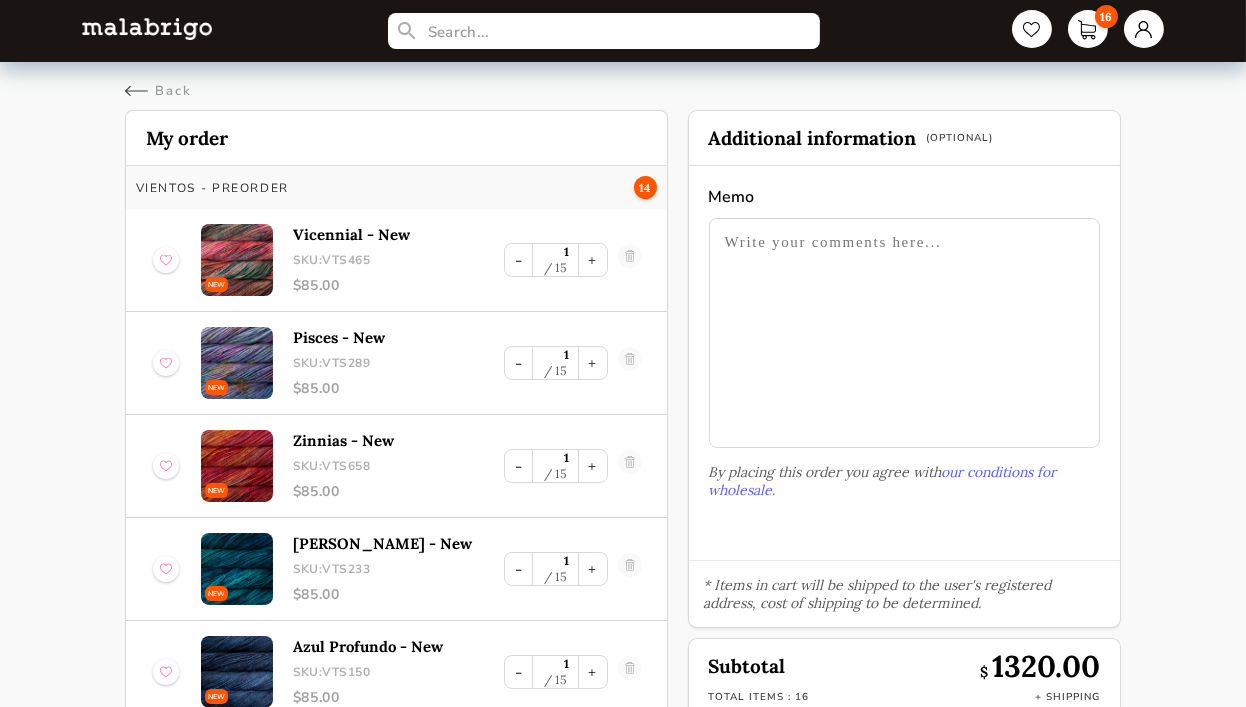 click on "Back" at bounding box center (158, 91) 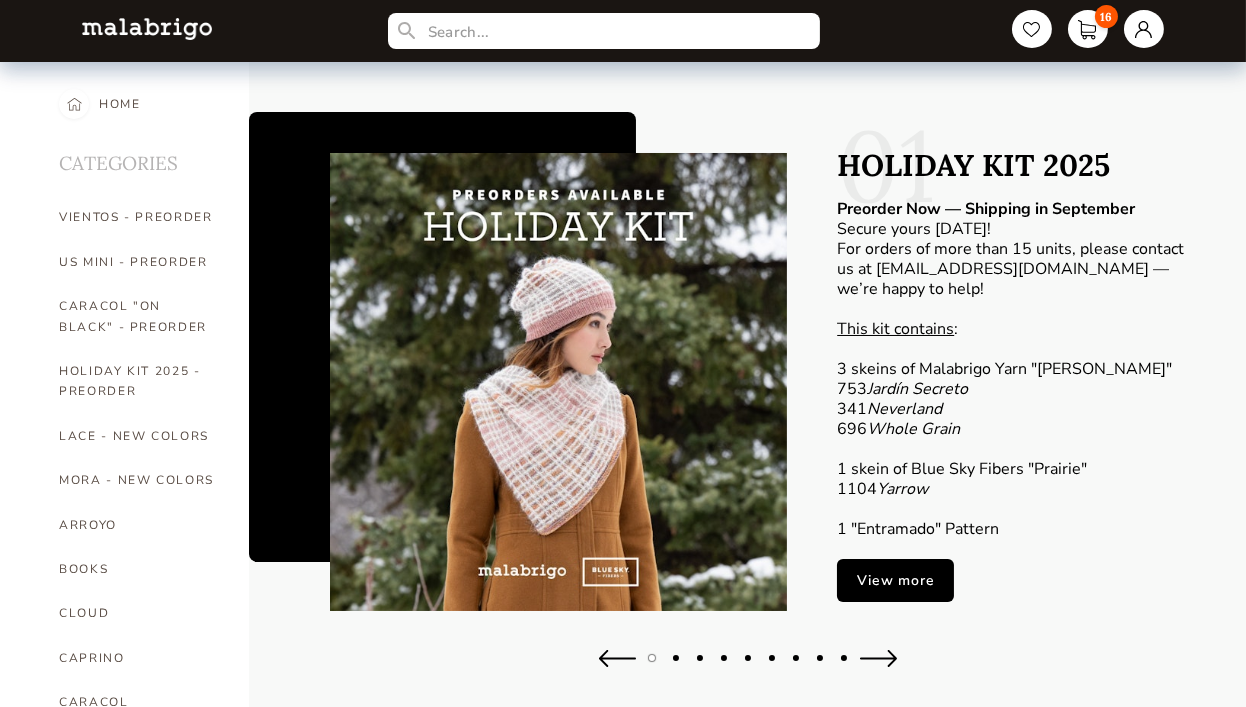 scroll, scrollTop: 0, scrollLeft: 0, axis: both 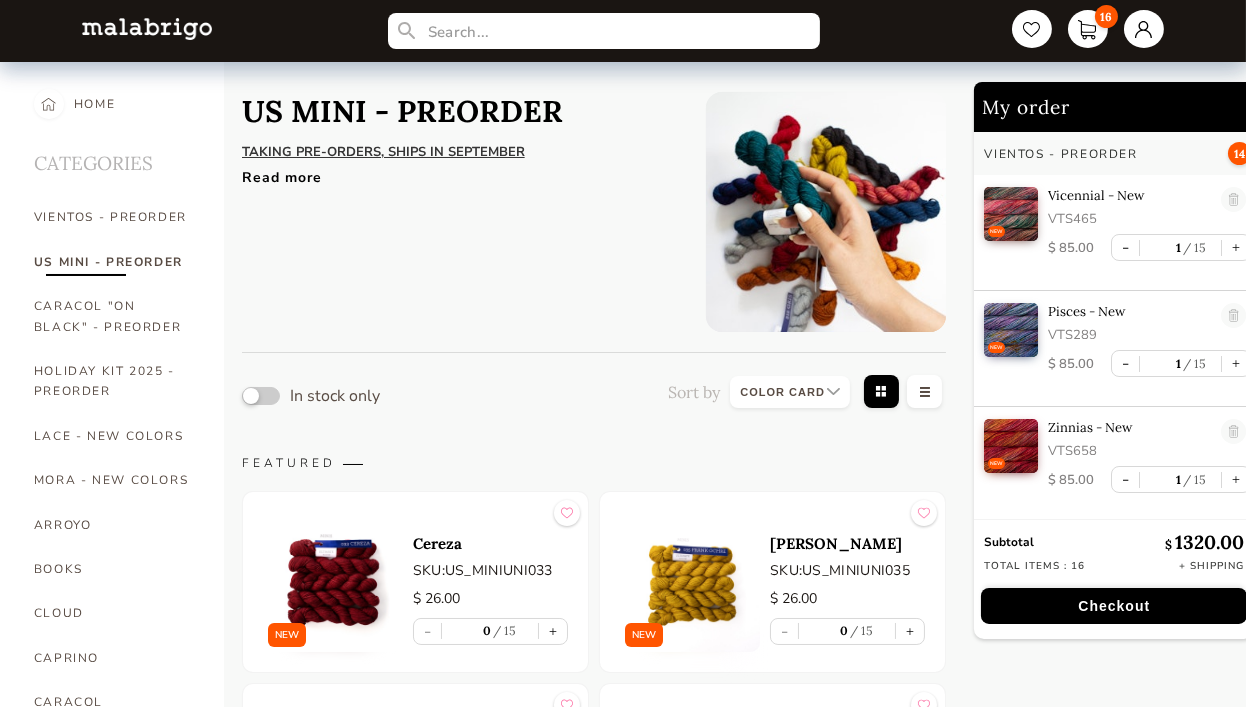click on "Read more" at bounding box center [459, 172] 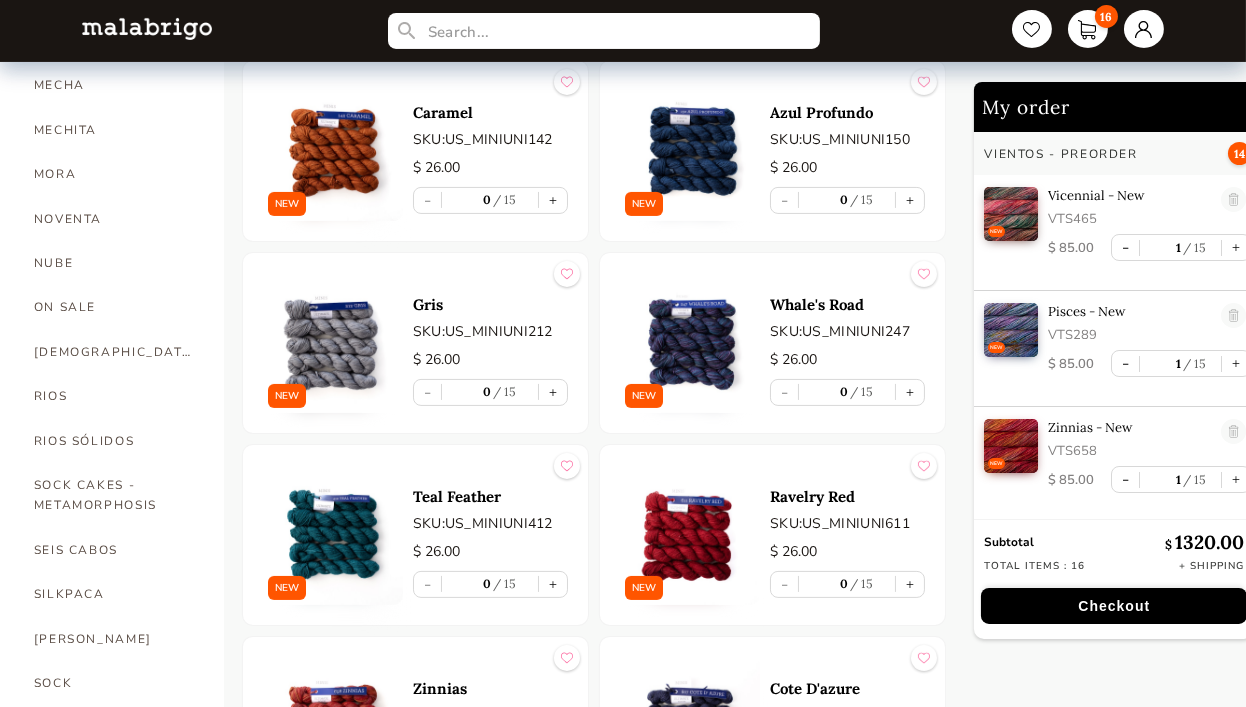 scroll, scrollTop: 900, scrollLeft: 0, axis: vertical 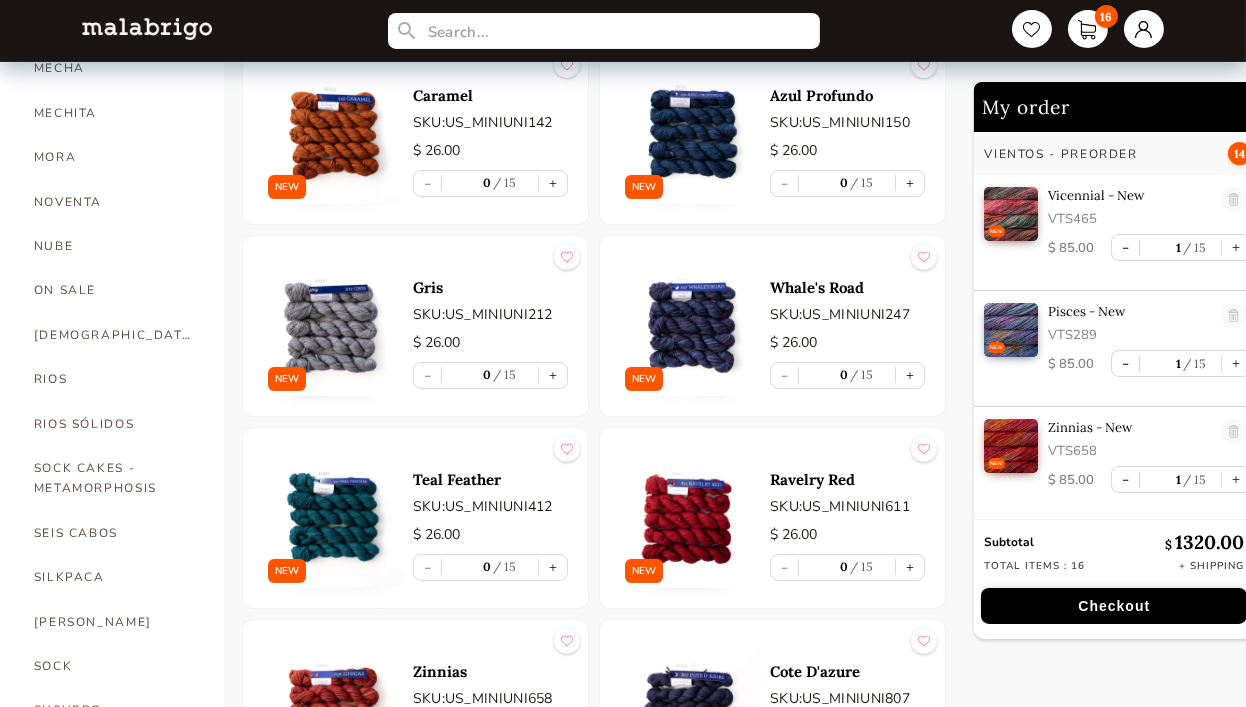 click on "RIOS" at bounding box center [114, 379] 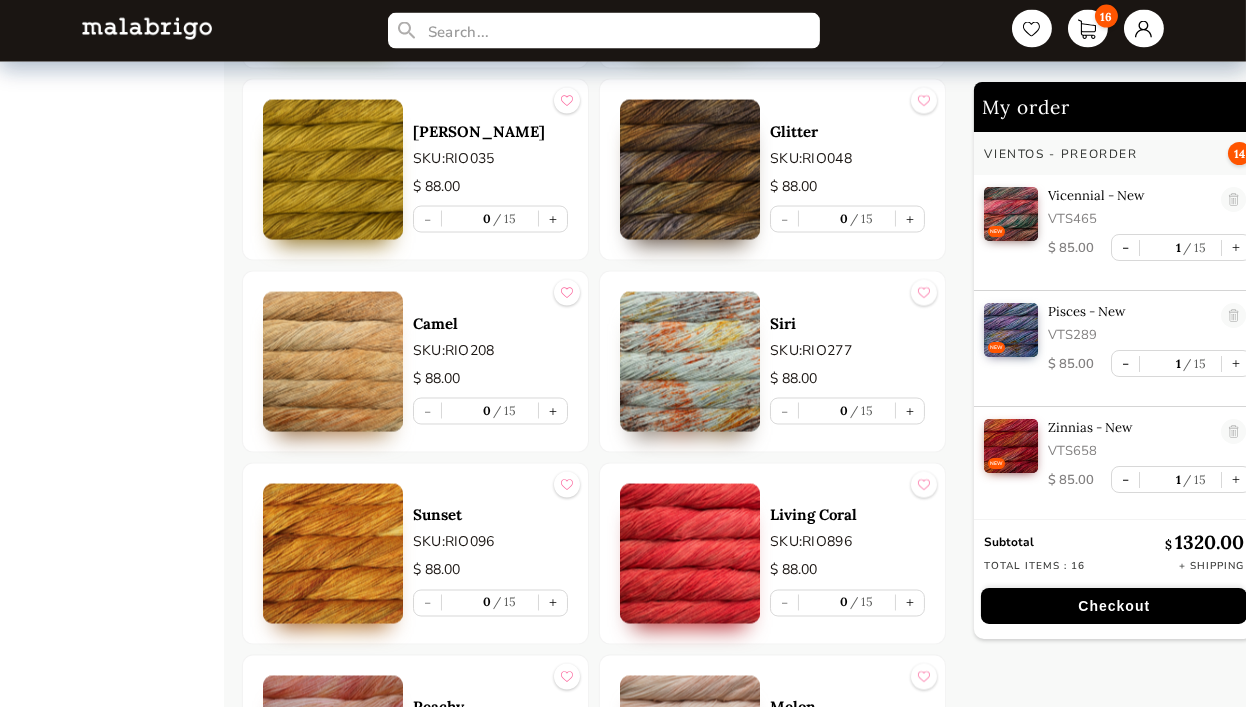 scroll, scrollTop: 6043, scrollLeft: 0, axis: vertical 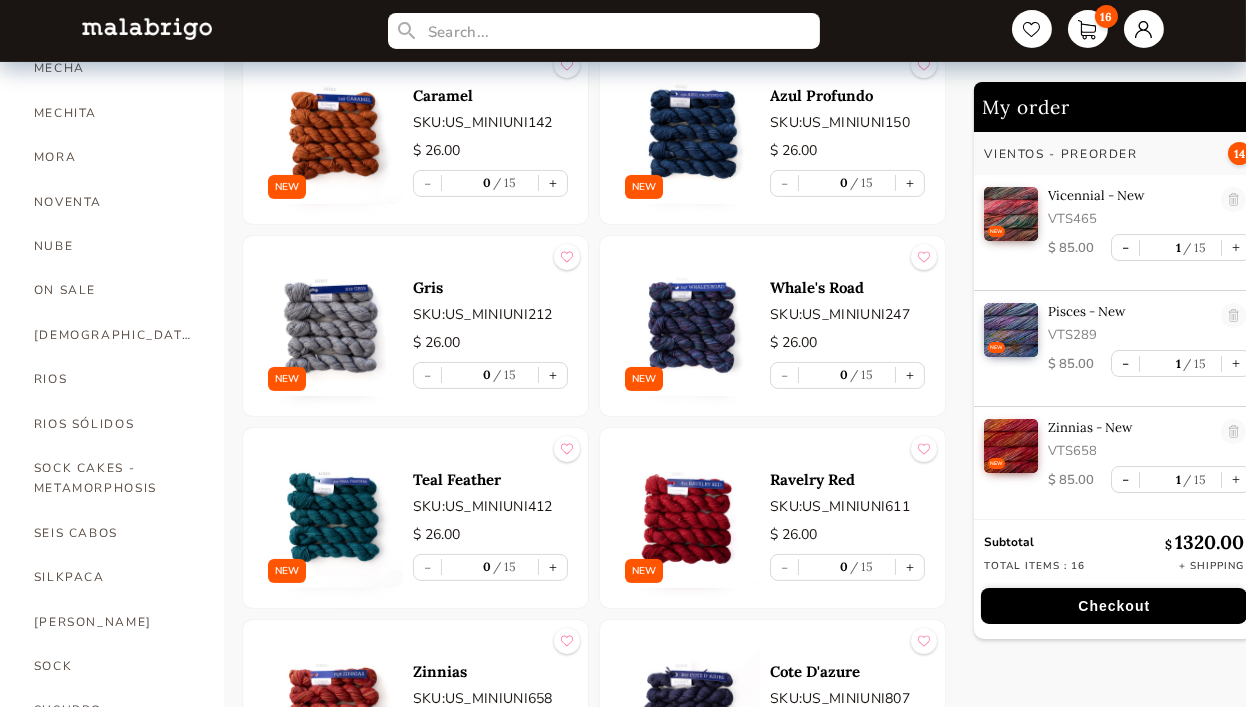 click on "RIOS SÓLIDOS" at bounding box center [114, 424] 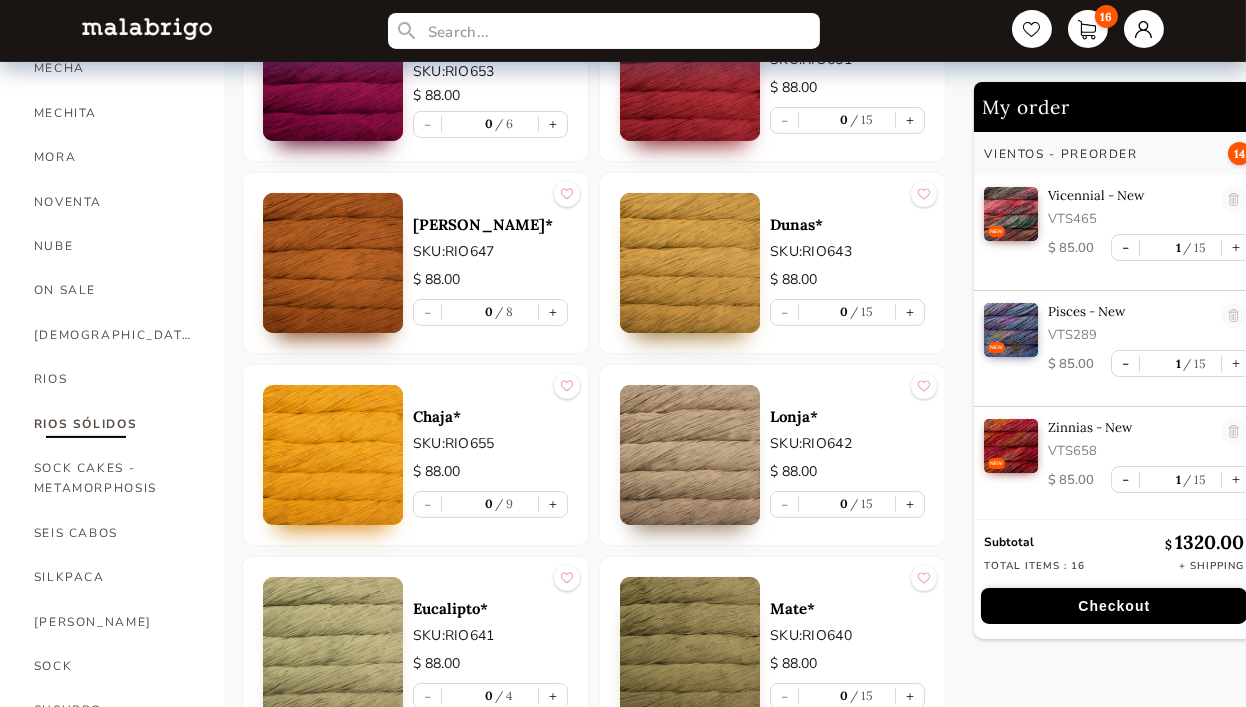 click on "RIOS" at bounding box center (114, 379) 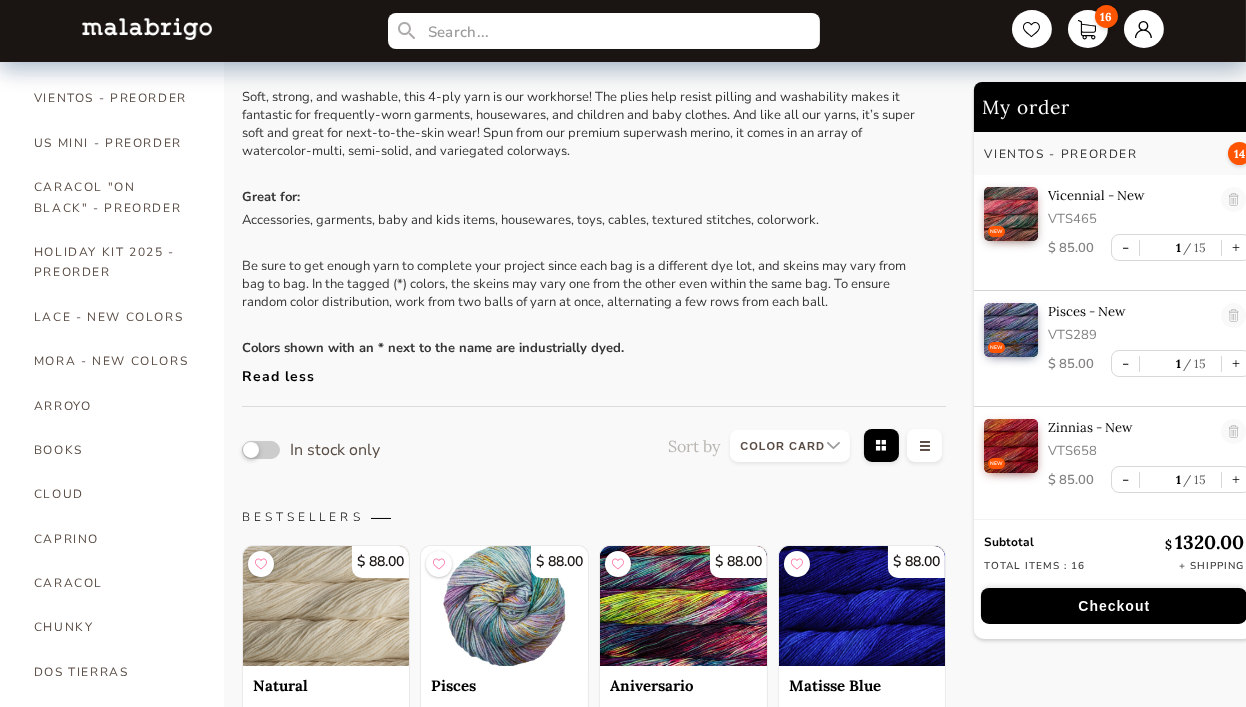scroll, scrollTop: 0, scrollLeft: 0, axis: both 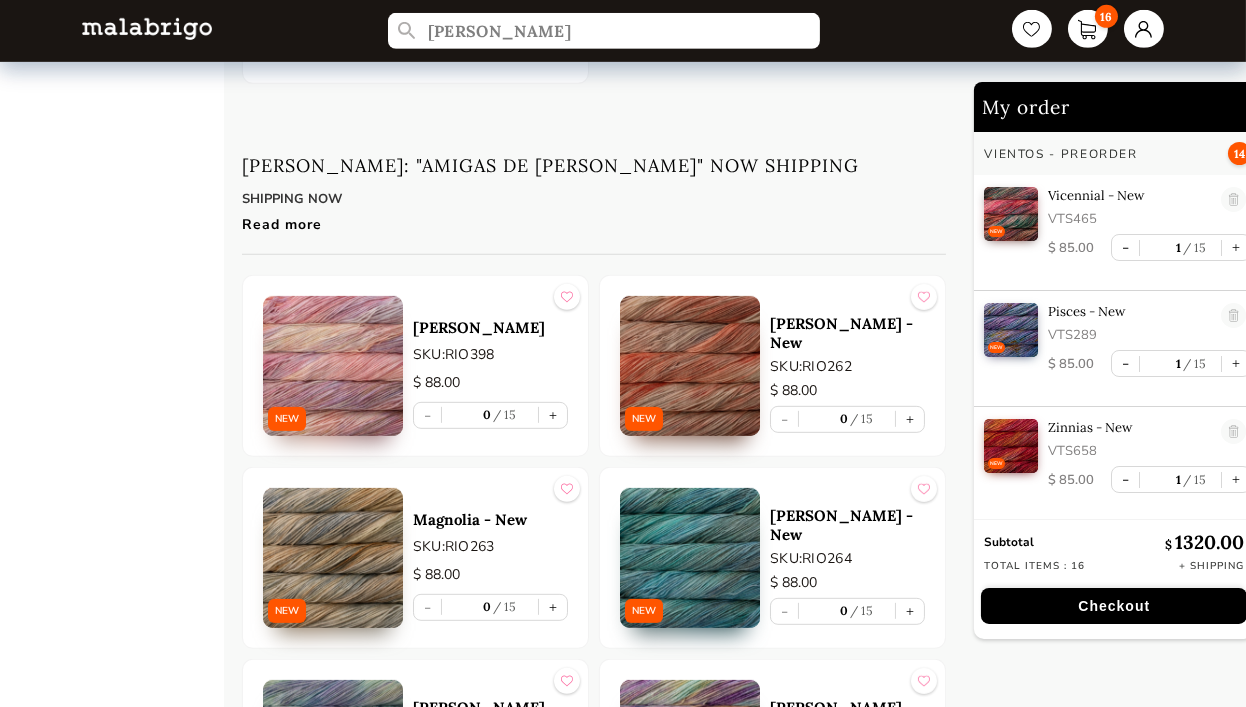 type on "rosalinda" 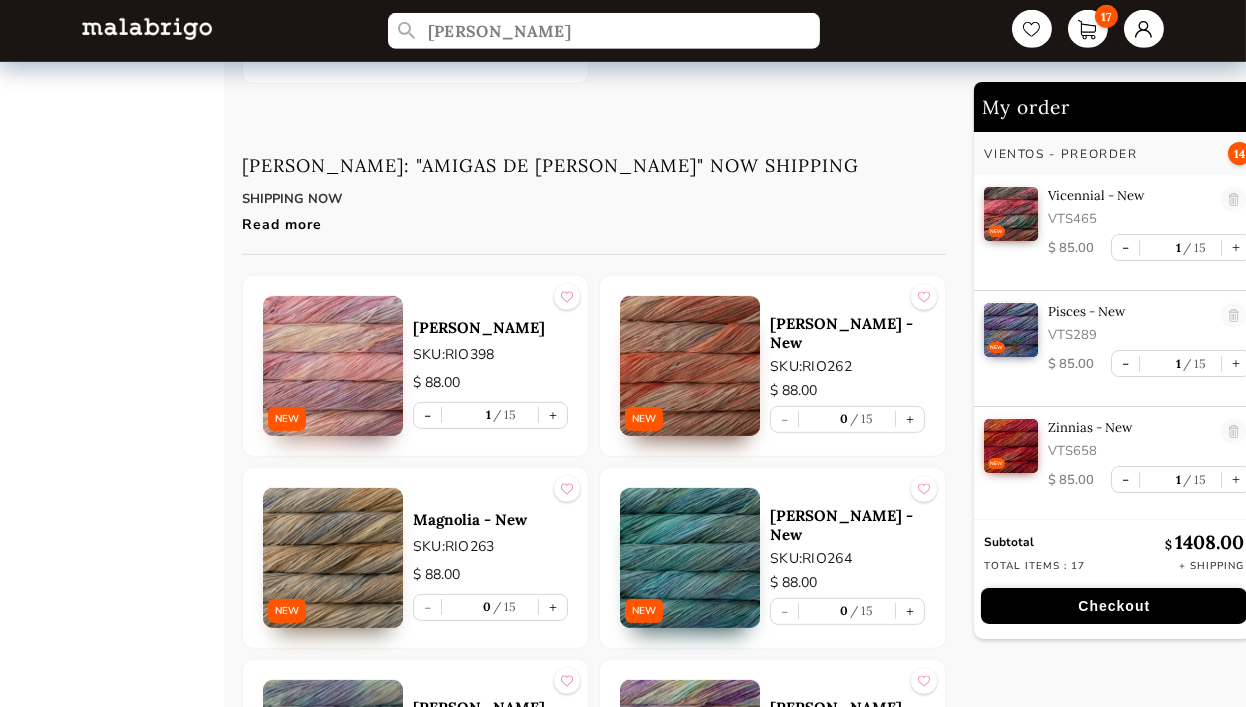 scroll, scrollTop: 88, scrollLeft: 0, axis: vertical 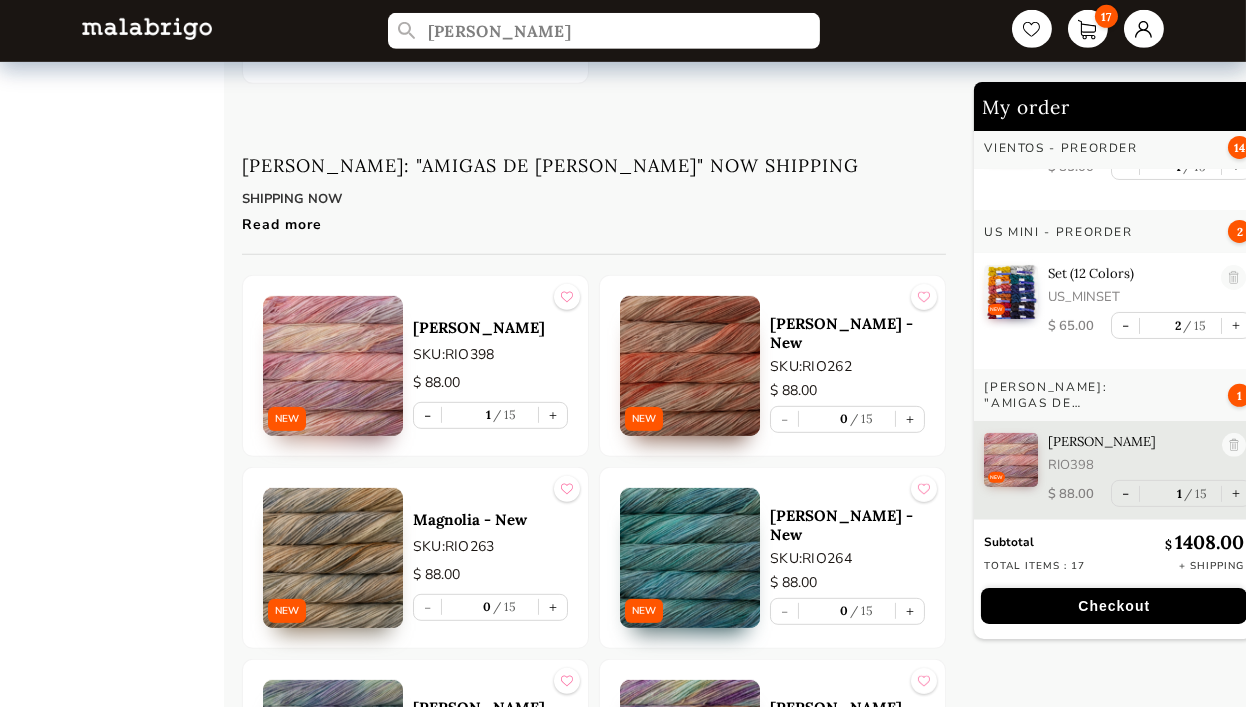 click on "+" at bounding box center [910, 419] 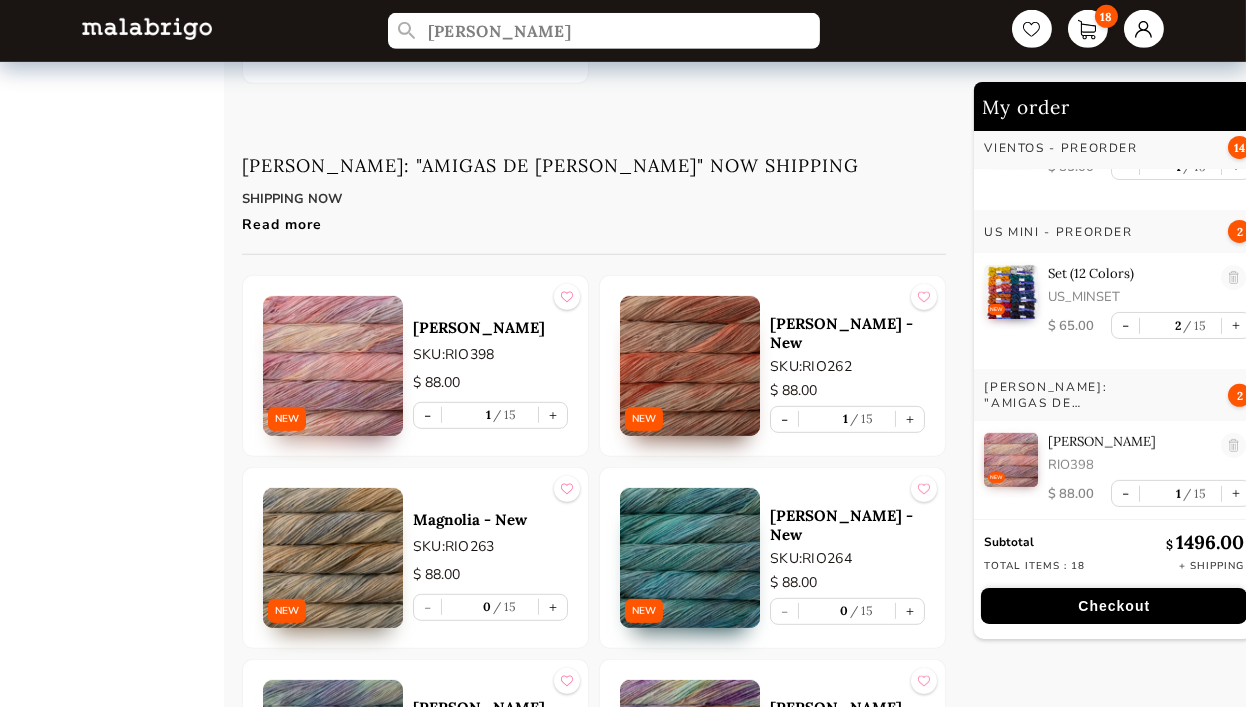 scroll, scrollTop: 1699, scrollLeft: 0, axis: vertical 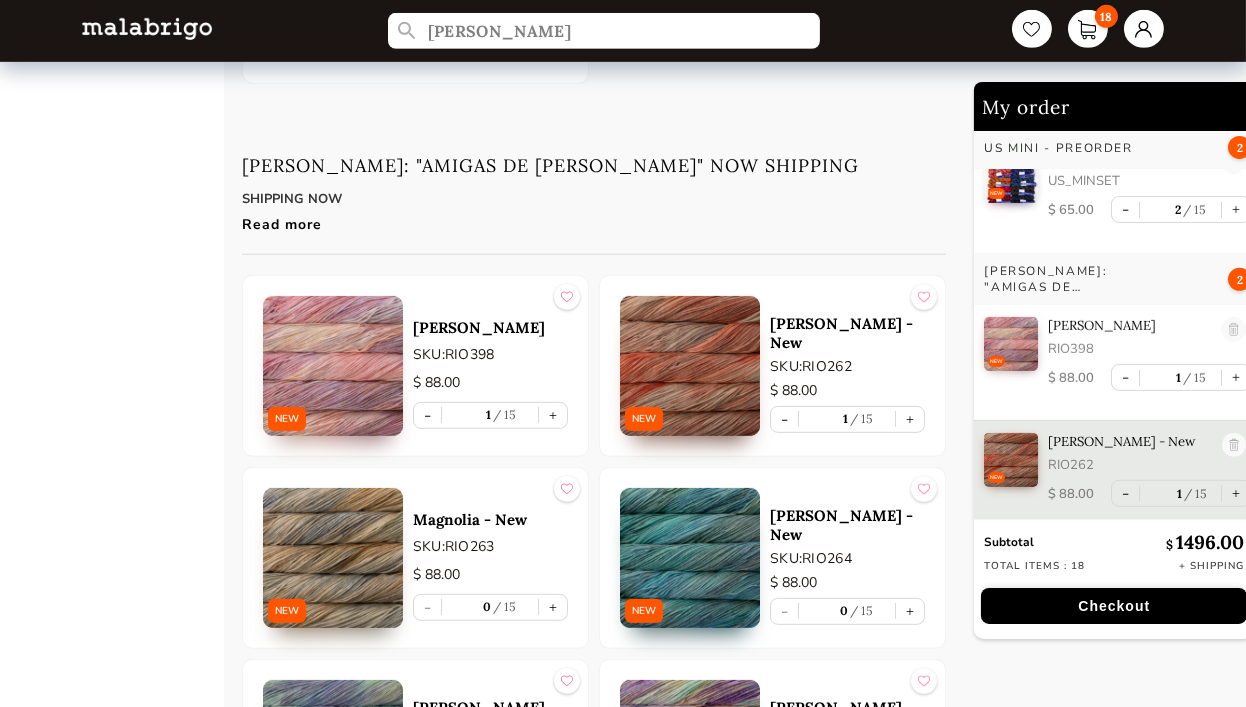 click on "+" at bounding box center [910, 611] 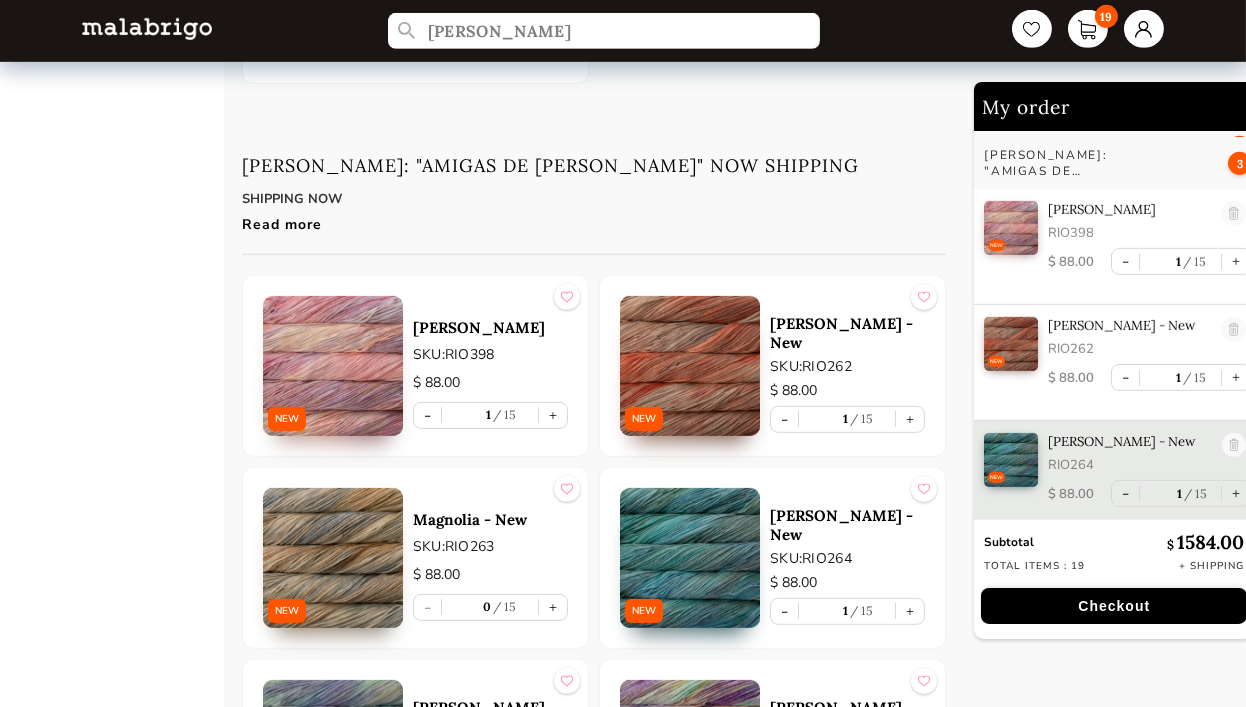 click on "+" at bounding box center (553, 607) 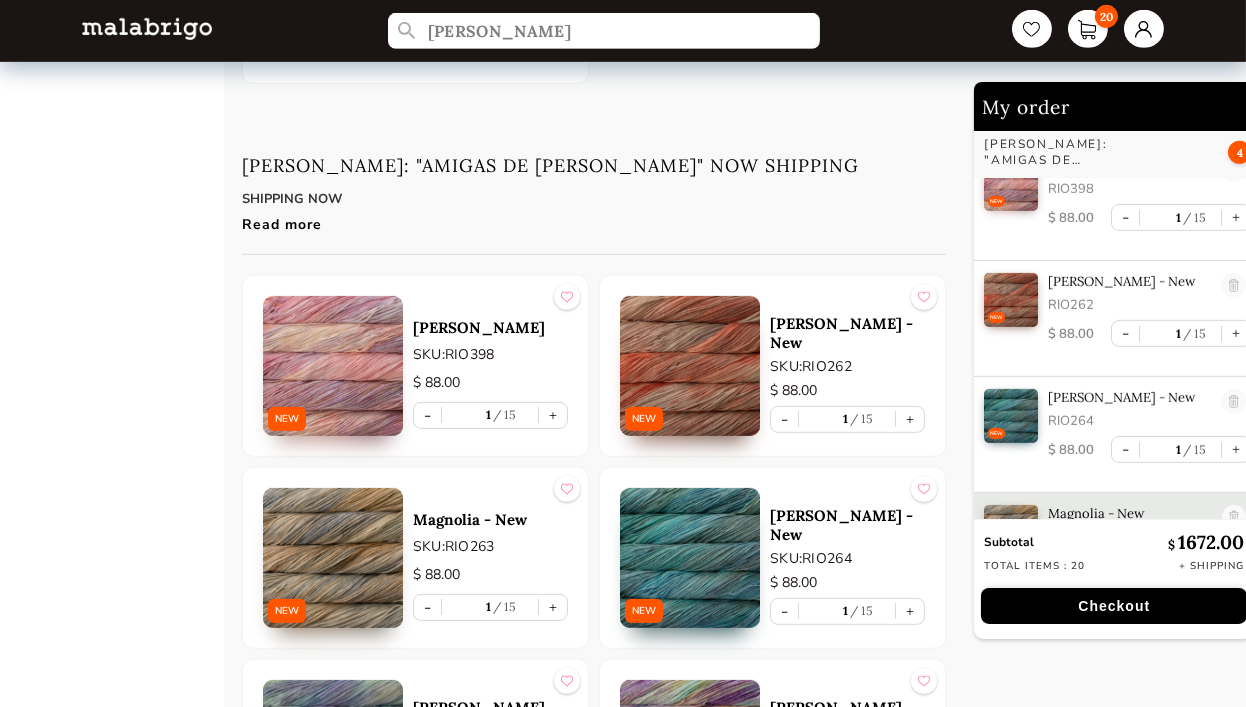 scroll, scrollTop: 1931, scrollLeft: 0, axis: vertical 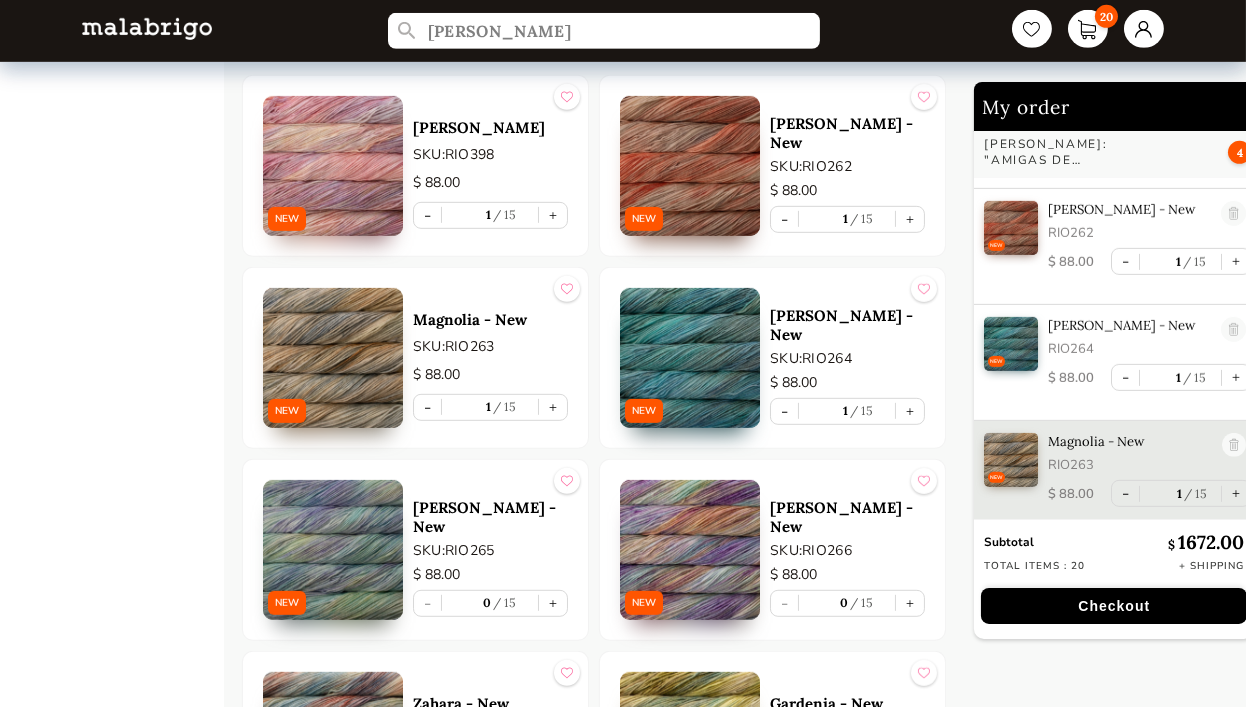 click on "+" at bounding box center (553, 603) 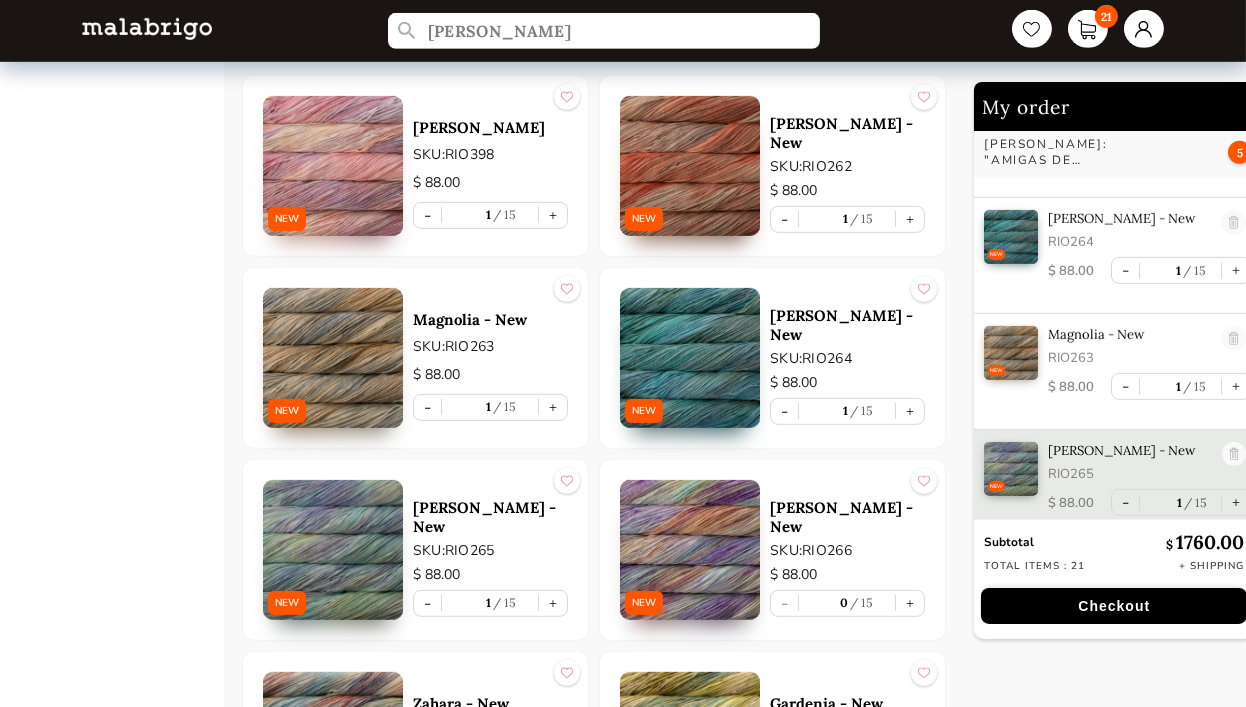 scroll, scrollTop: 2055, scrollLeft: 0, axis: vertical 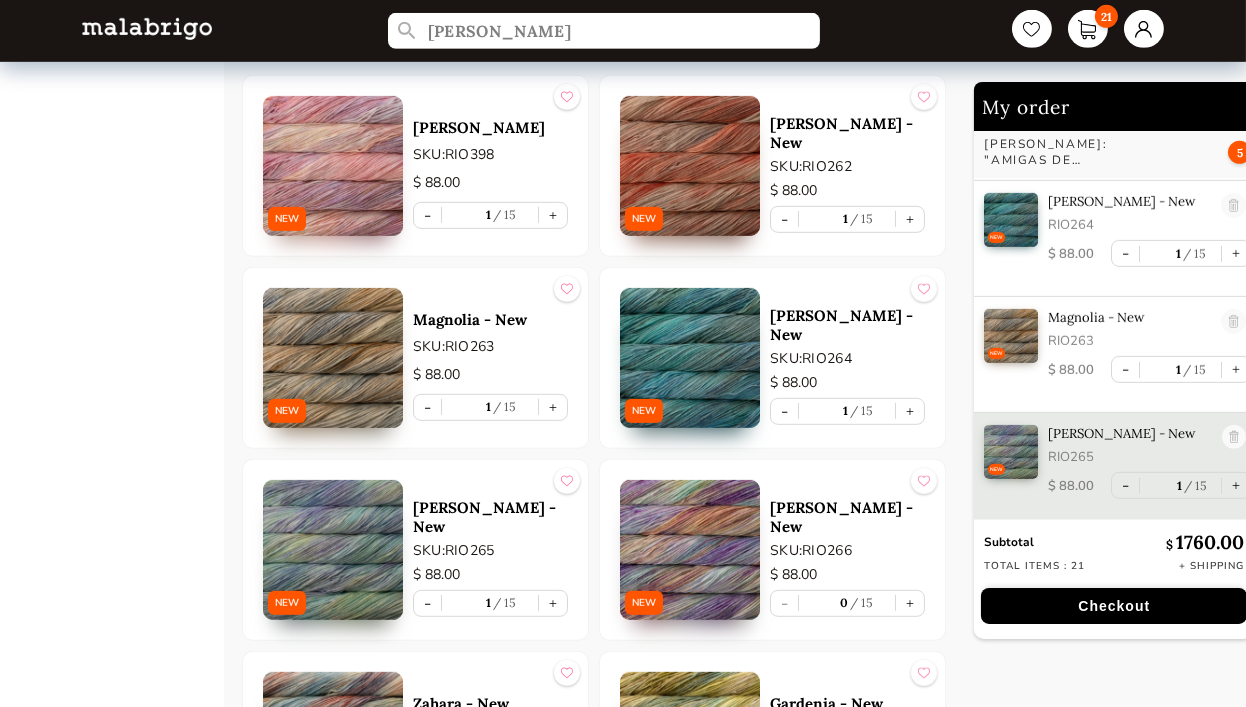 click on "+" at bounding box center (910, 603) 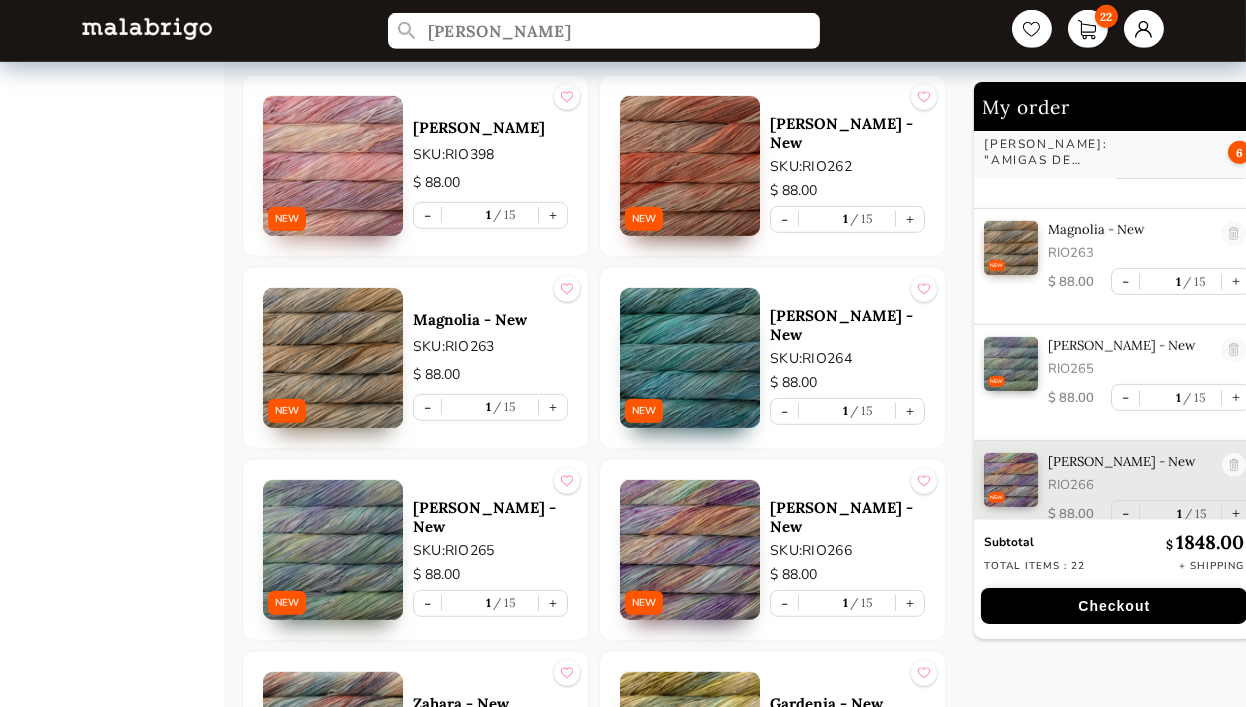 scroll, scrollTop: 2163, scrollLeft: 0, axis: vertical 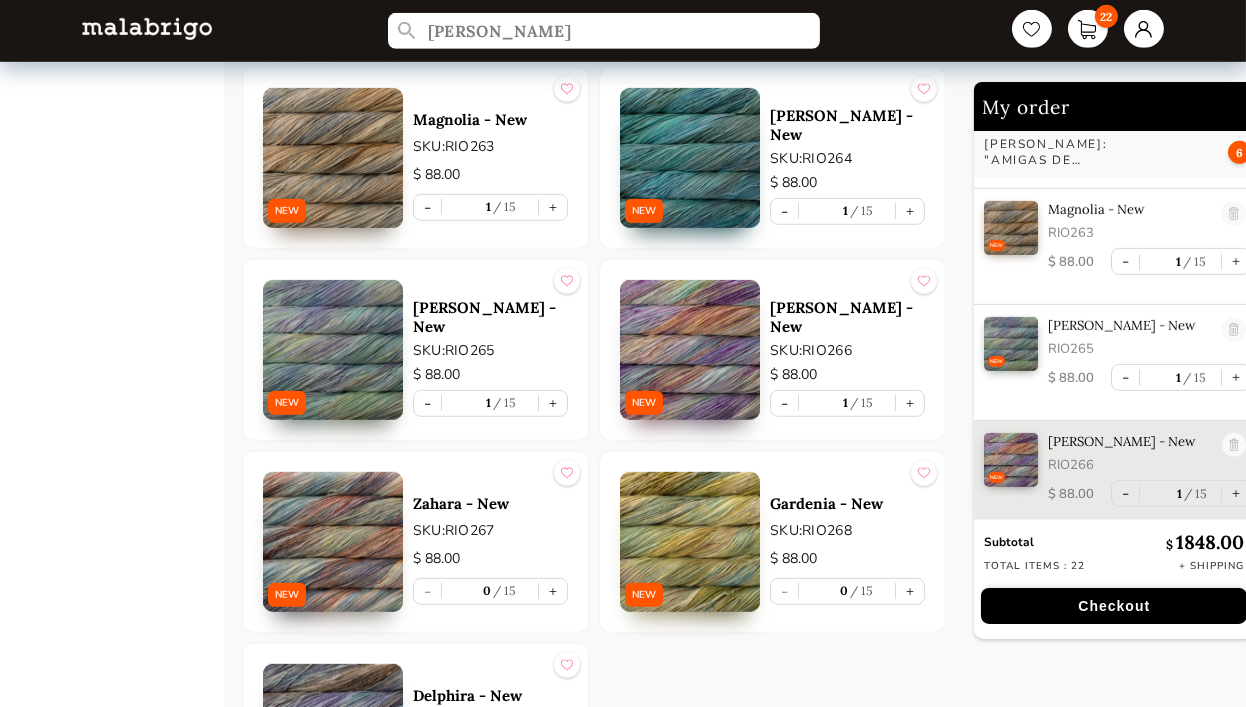click on "+" at bounding box center [553, 591] 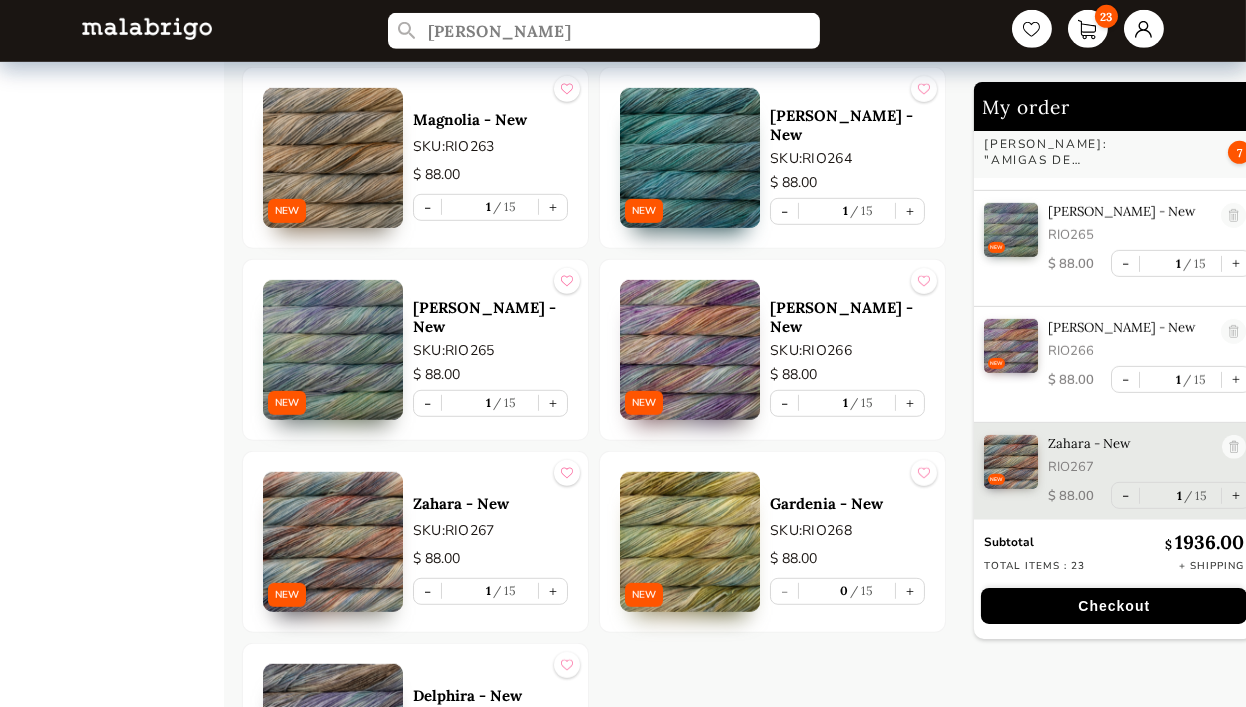 scroll, scrollTop: 2280, scrollLeft: 0, axis: vertical 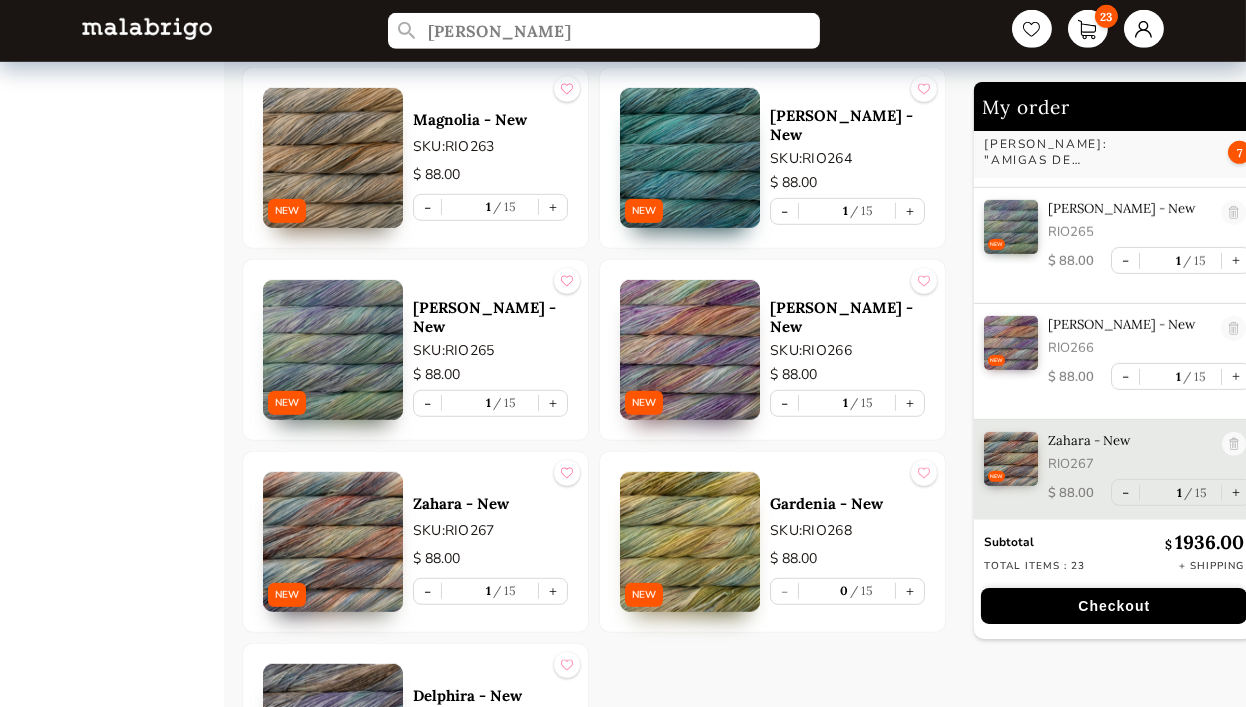 click on "+" at bounding box center [910, 591] 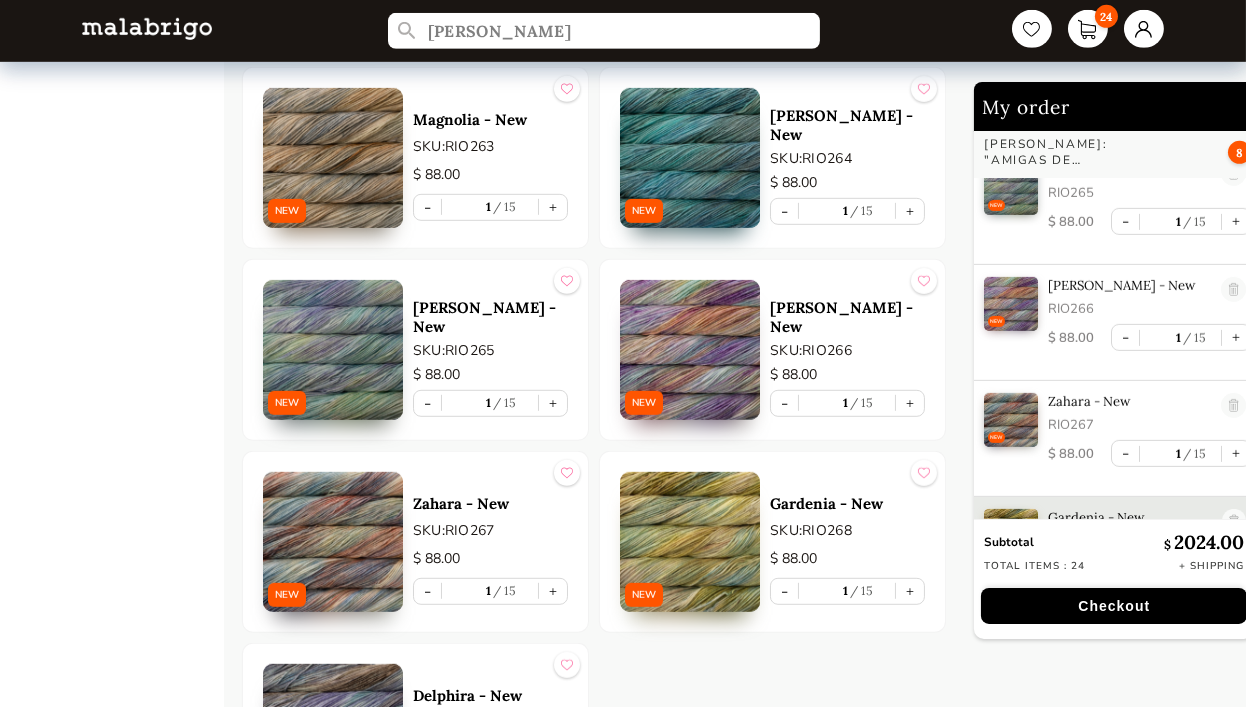 scroll, scrollTop: 2395, scrollLeft: 0, axis: vertical 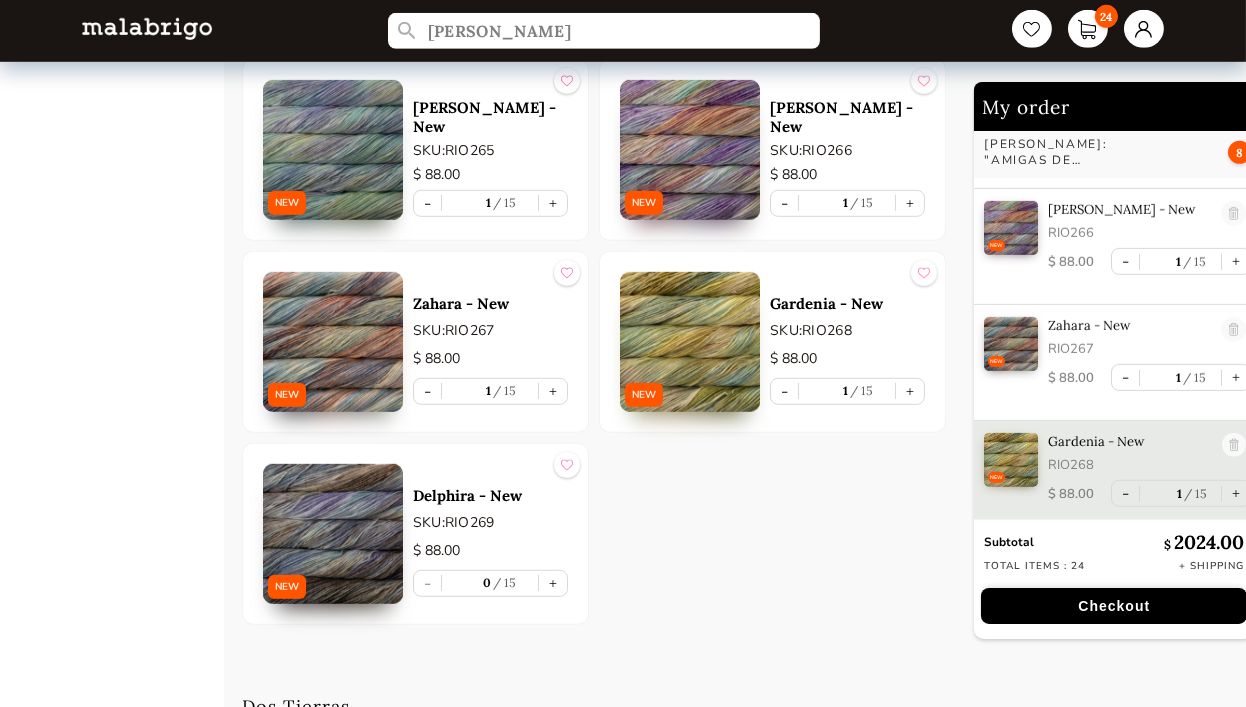 click on "+" at bounding box center [553, 583] 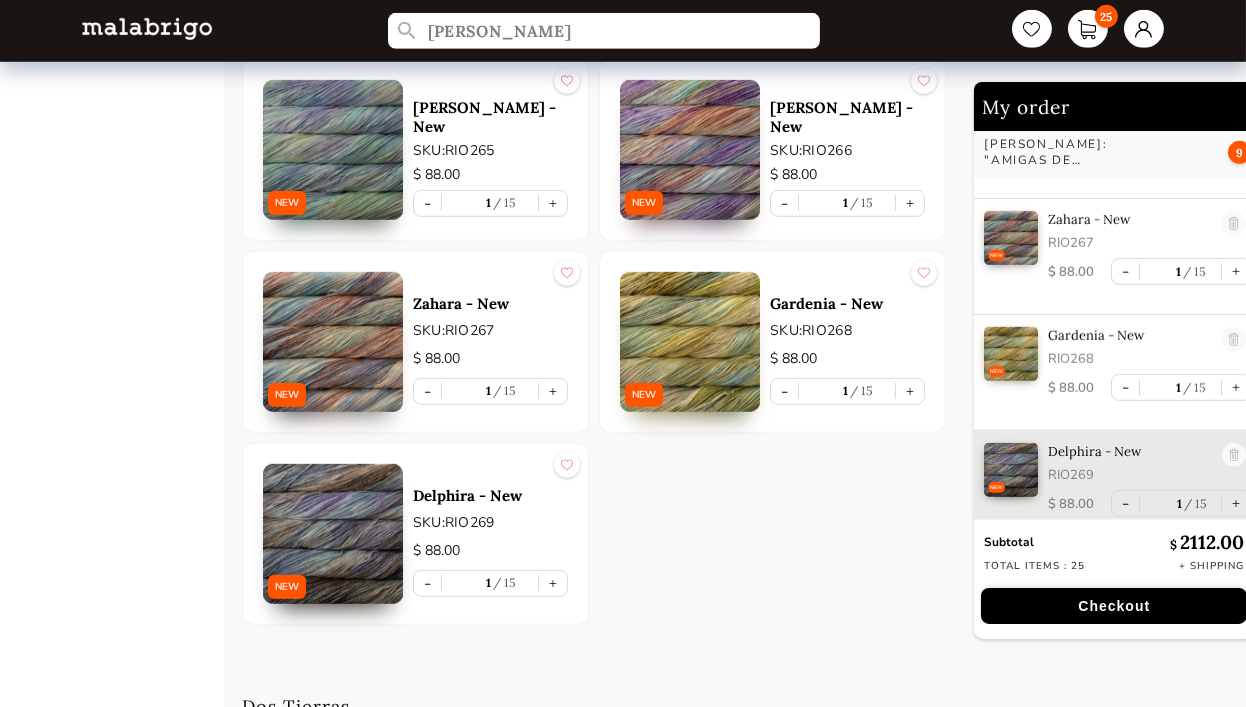 scroll, scrollTop: 2511, scrollLeft: 0, axis: vertical 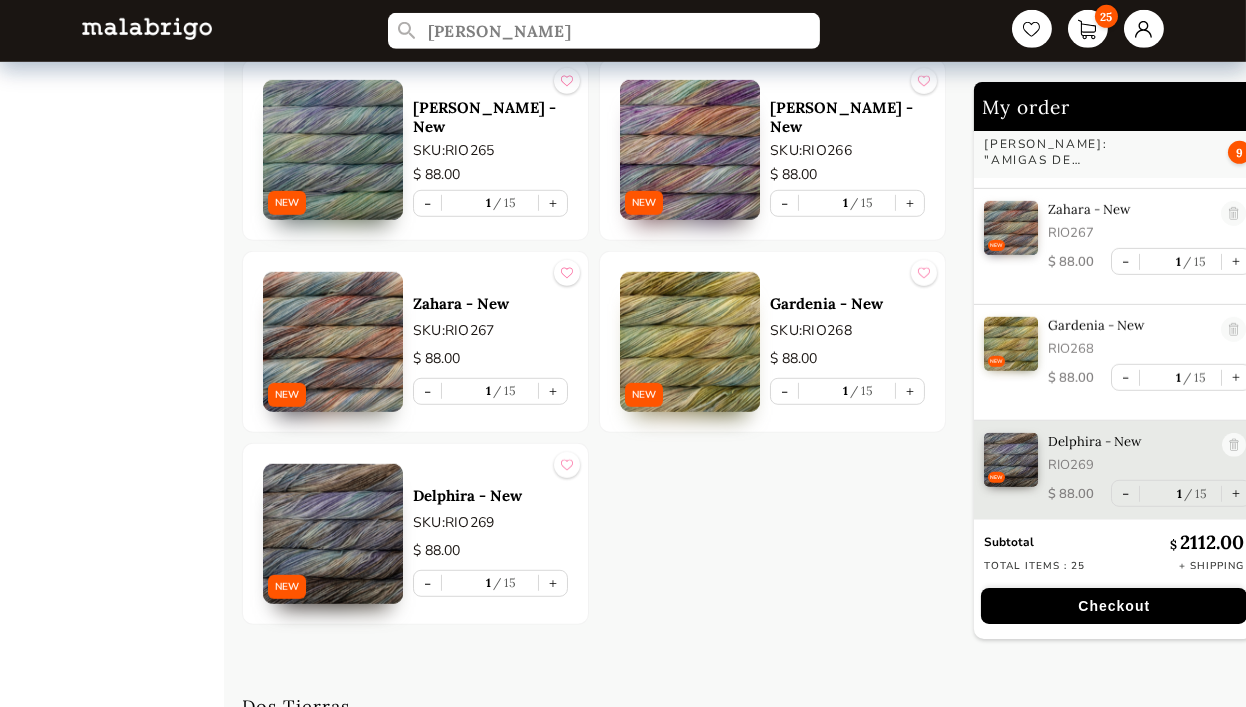 click on "Checkout" at bounding box center [1114, 606] 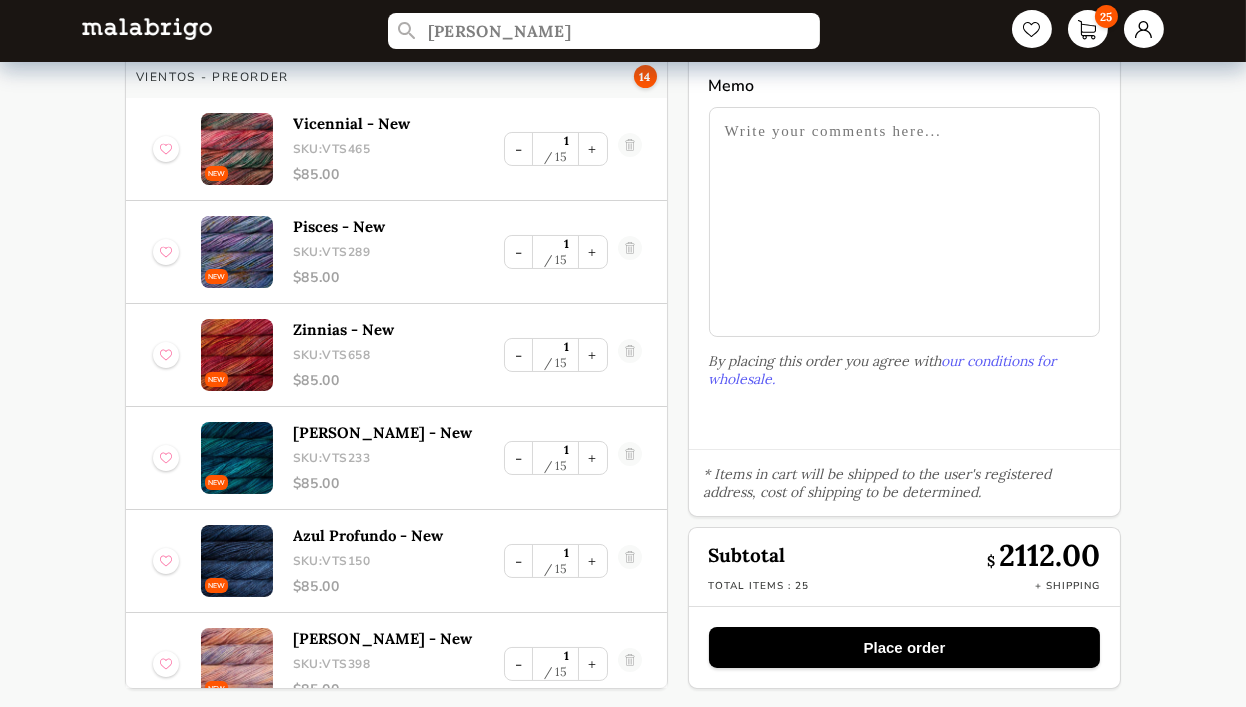 scroll, scrollTop: 0, scrollLeft: 0, axis: both 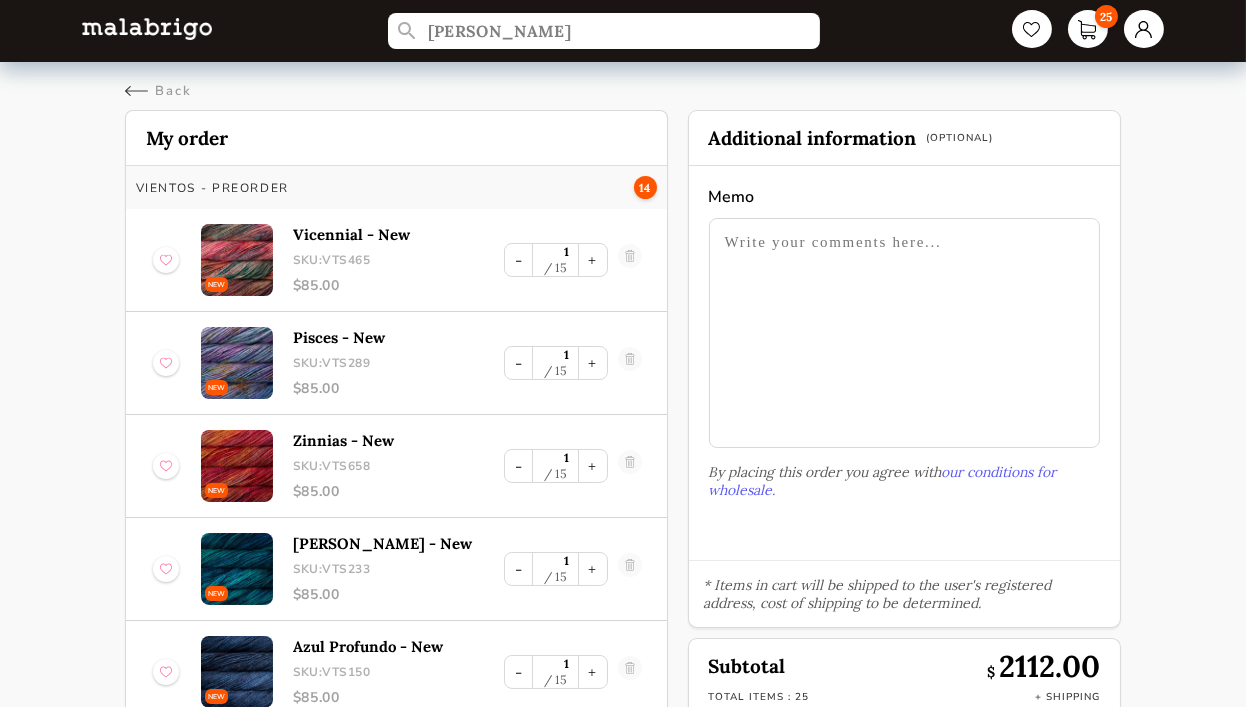 click at bounding box center [1144, 29] 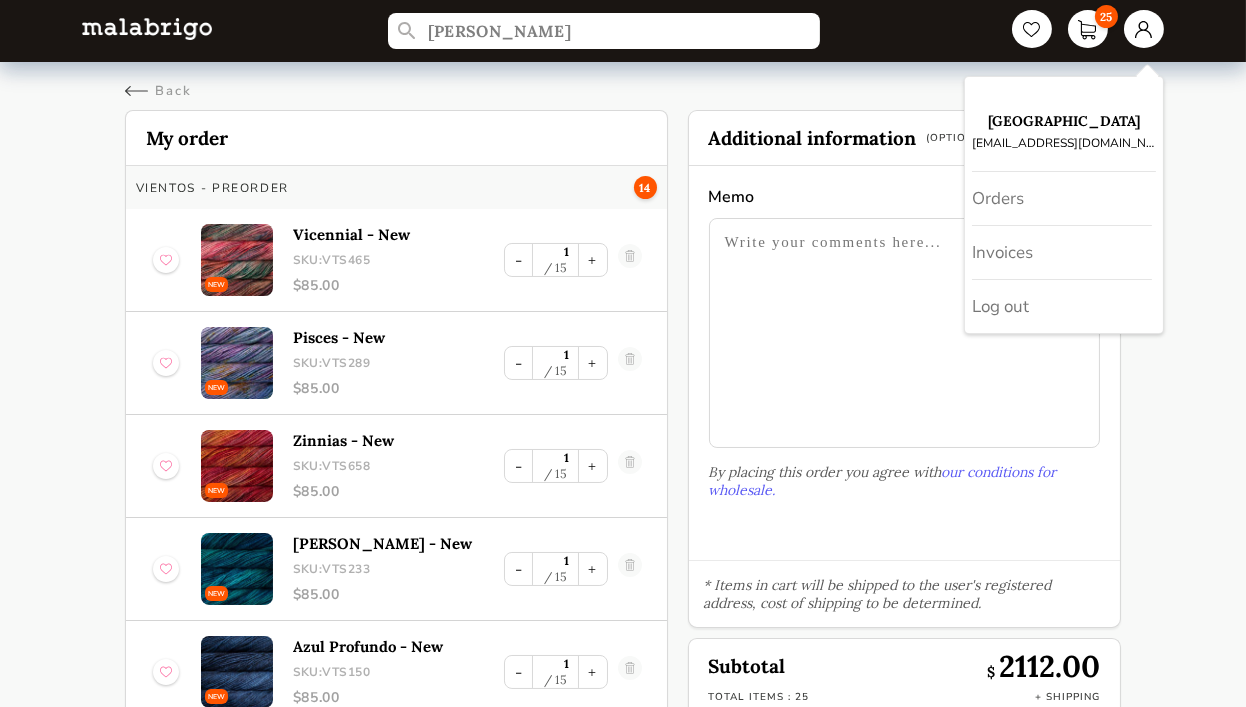 click on "prairiefiberarts@outlook.com" at bounding box center [1064, 143] 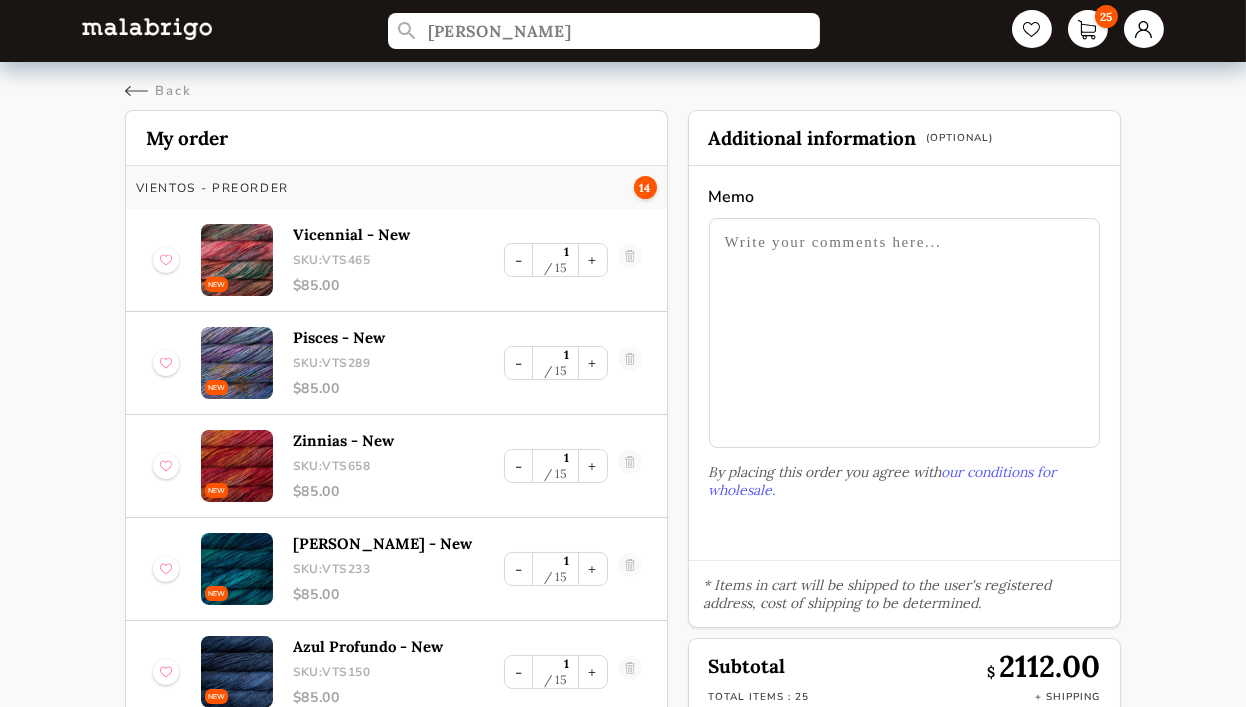 click on "Back" at bounding box center (158, 91) 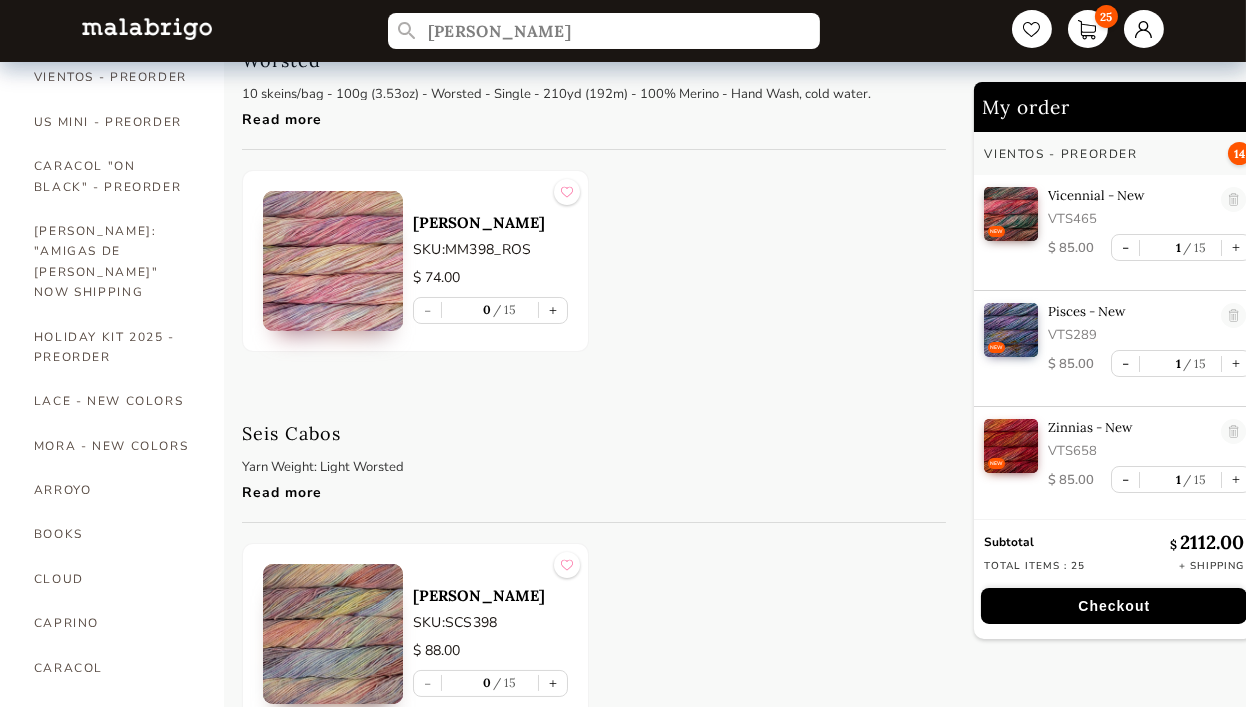 scroll, scrollTop: 0, scrollLeft: 0, axis: both 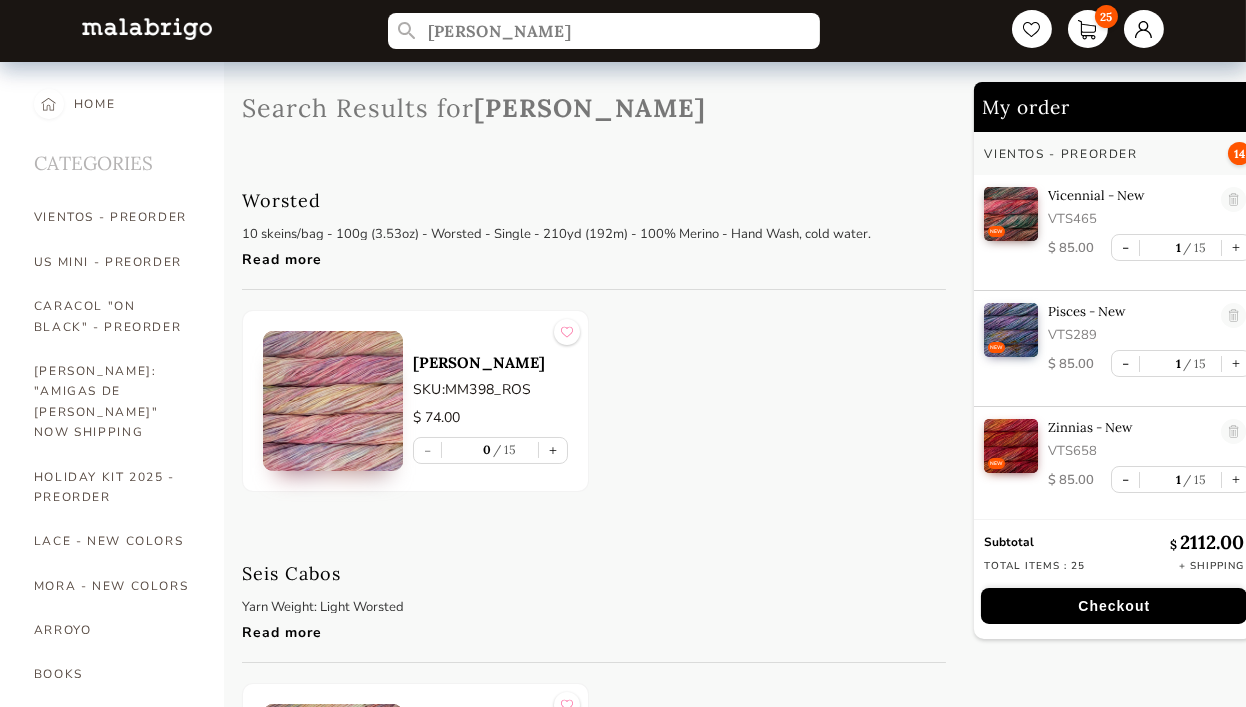 click on "[PERSON_NAME]: "AMIGAS DE [PERSON_NAME]"  NOW SHIPPING" at bounding box center (114, 402) 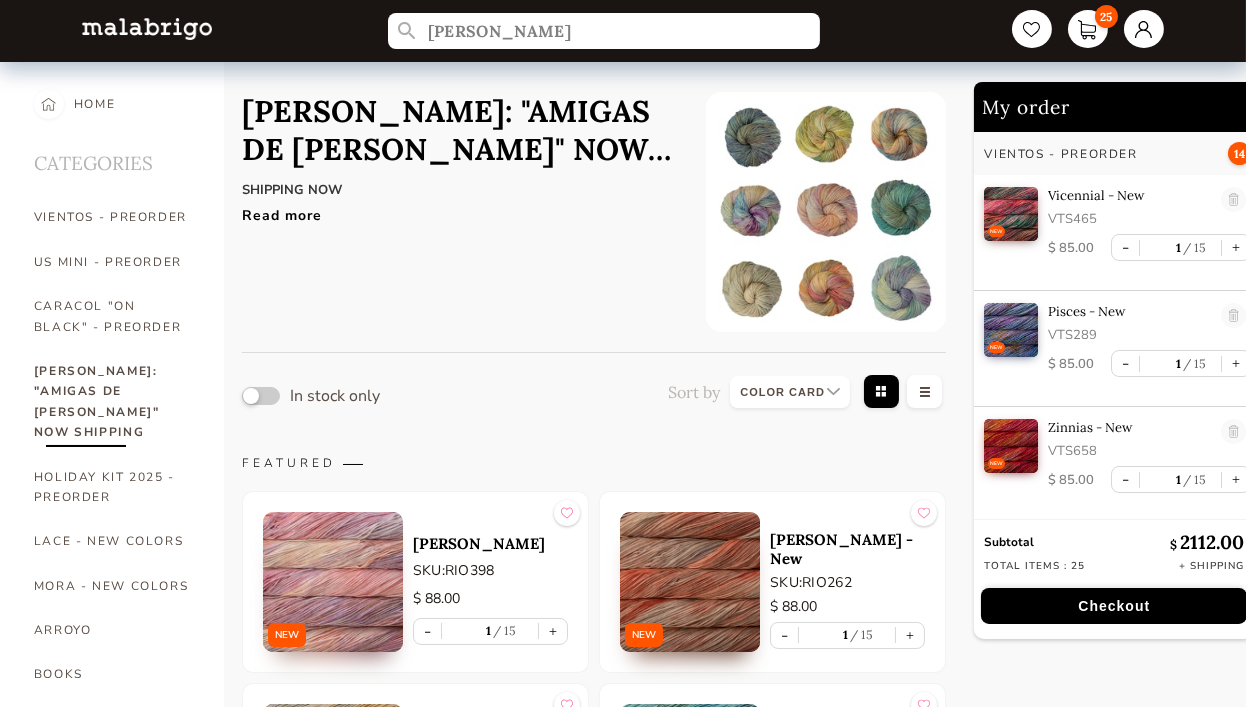 click on "25" at bounding box center [1088, 29] 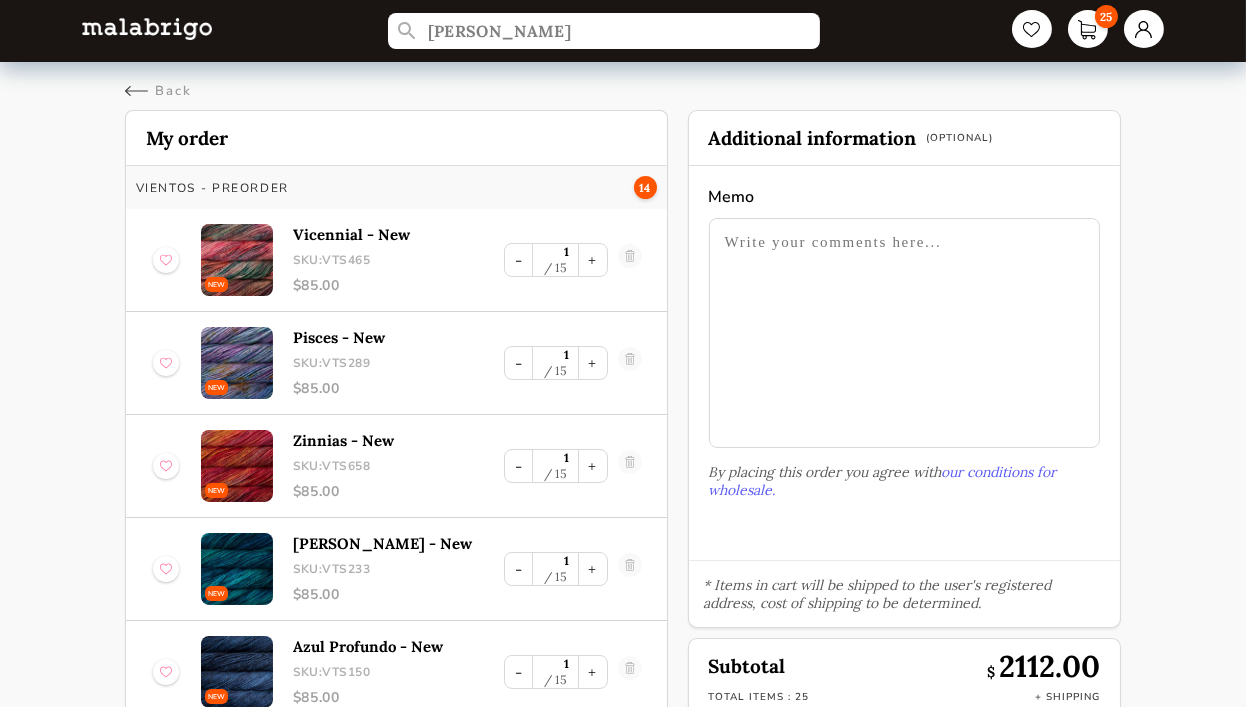 click at bounding box center [905, 333] 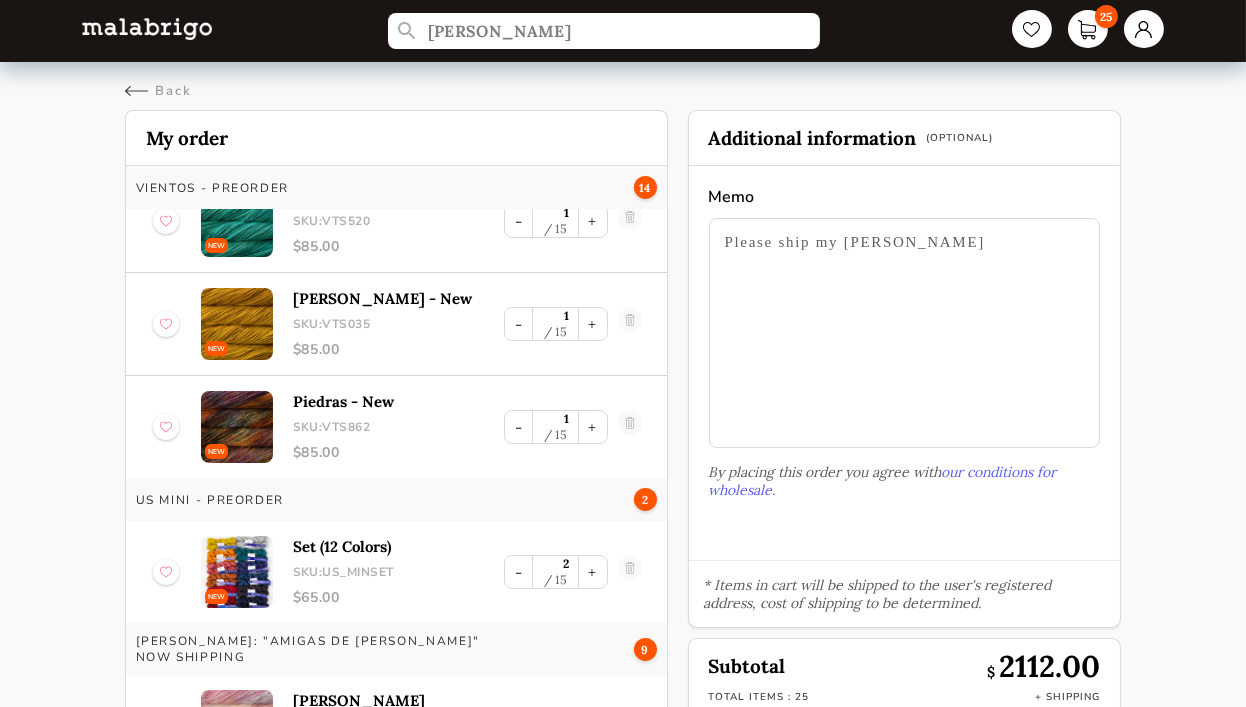 scroll, scrollTop: 1300, scrollLeft: 0, axis: vertical 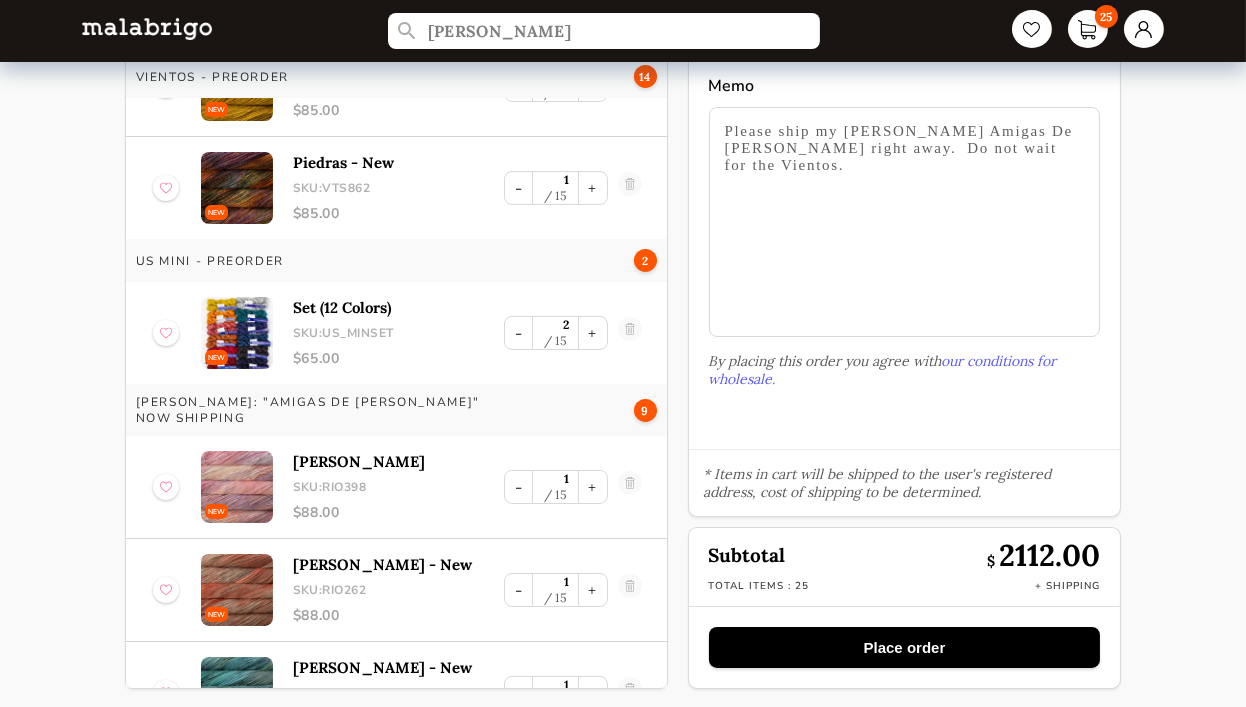 type on "Please ship my Rios Amigas De Rosalinda right away.  Do not wait for the Vientos." 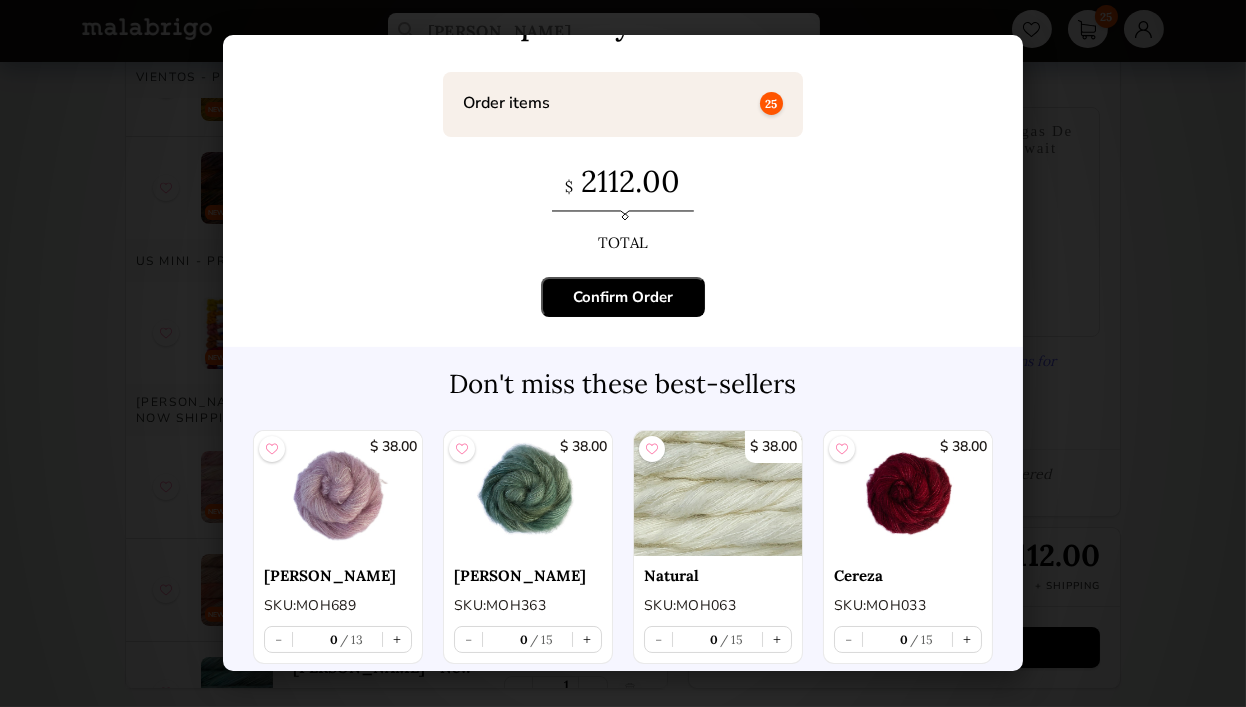 scroll, scrollTop: 90, scrollLeft: 0, axis: vertical 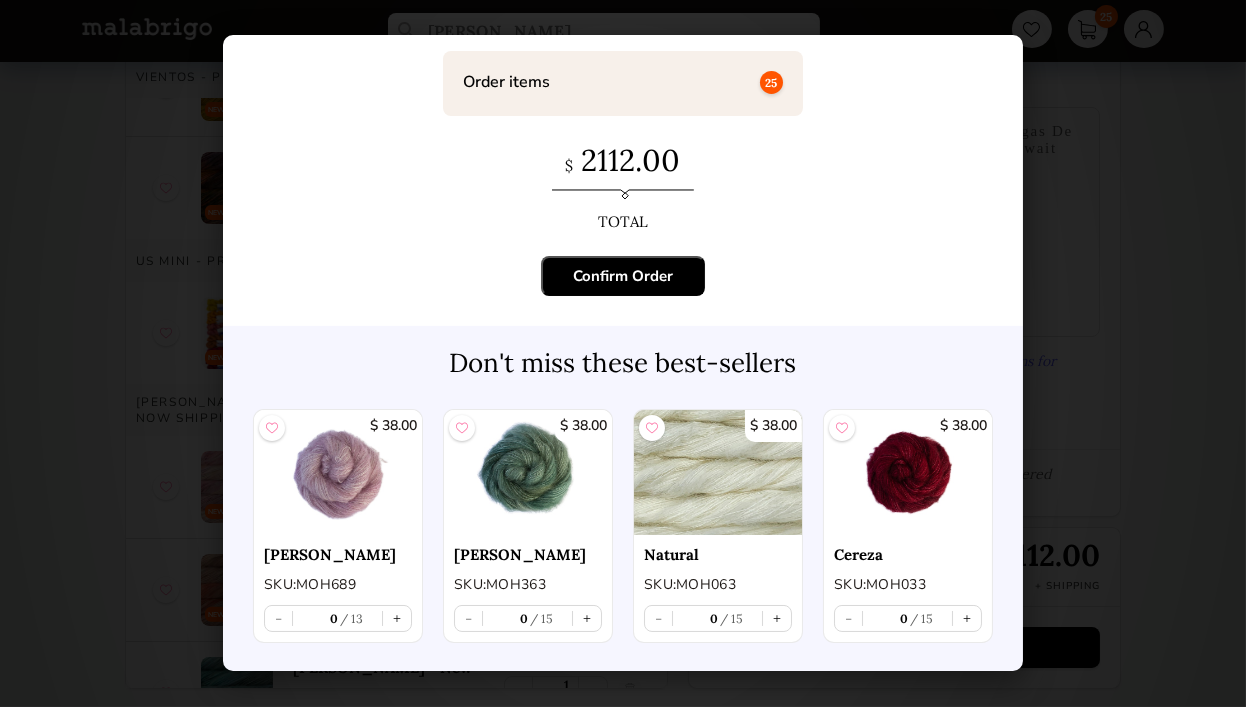 click on "Confirm Order" at bounding box center (623, 276) 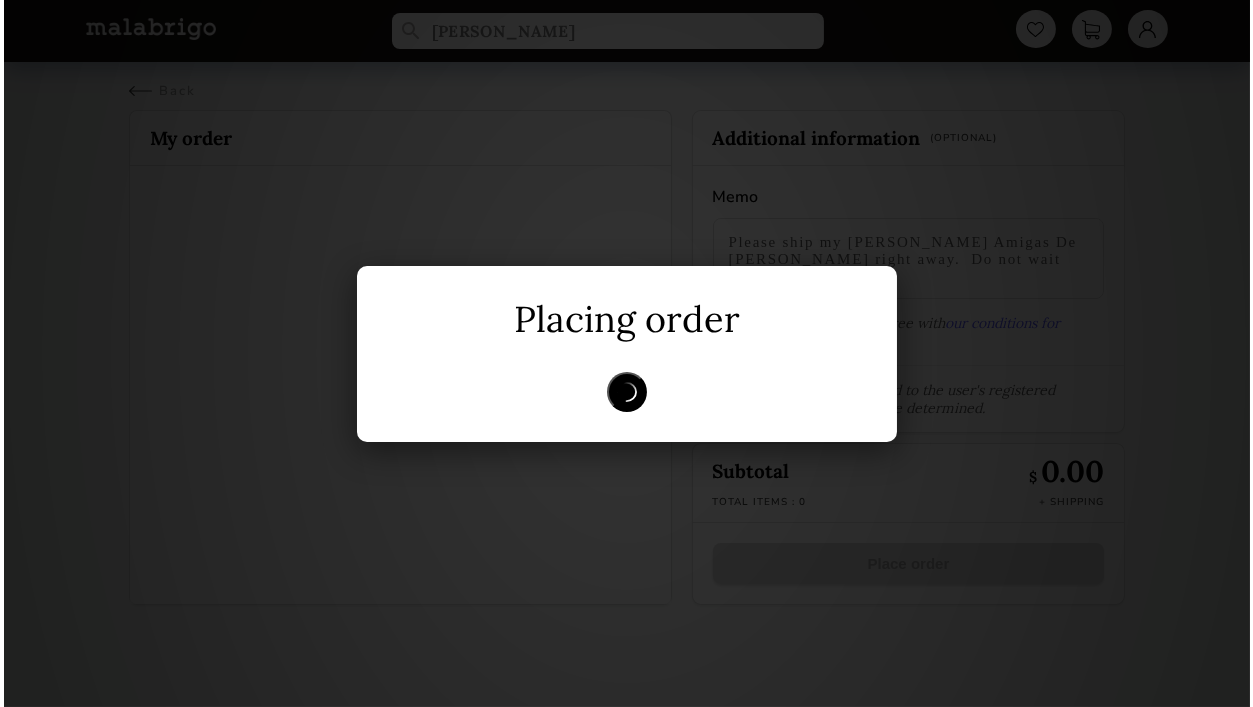 scroll, scrollTop: 0, scrollLeft: 0, axis: both 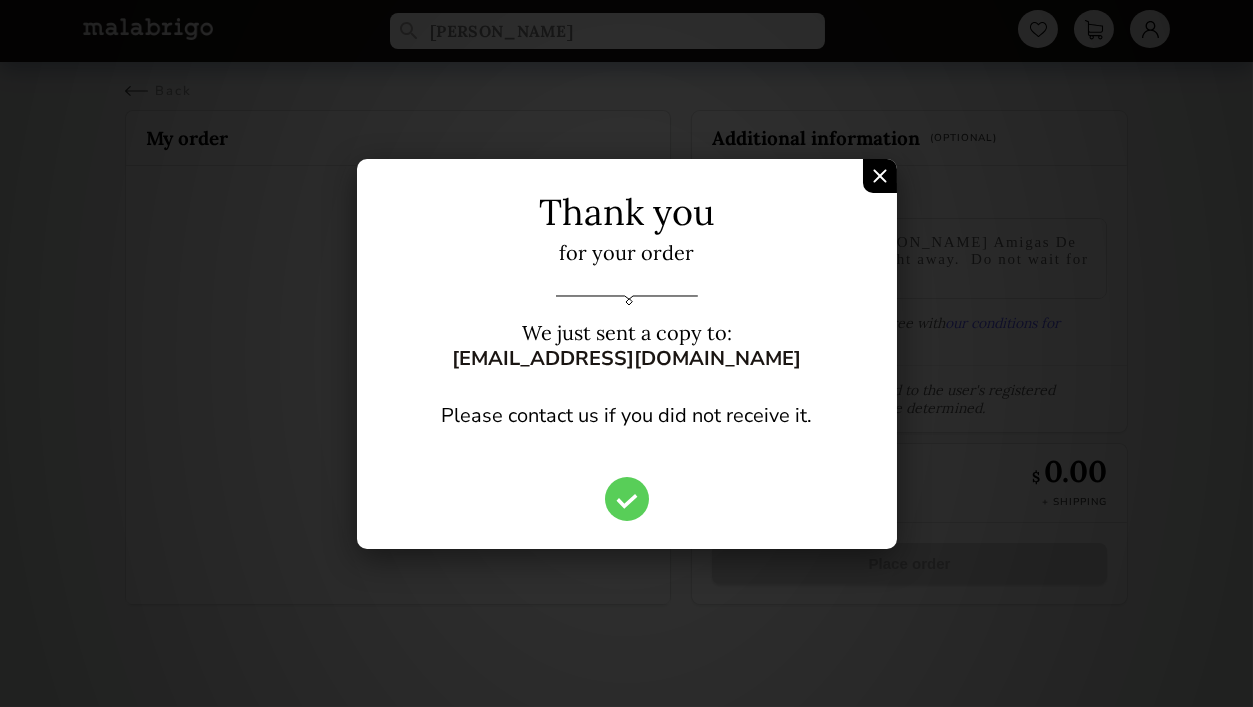 click at bounding box center [880, 176] 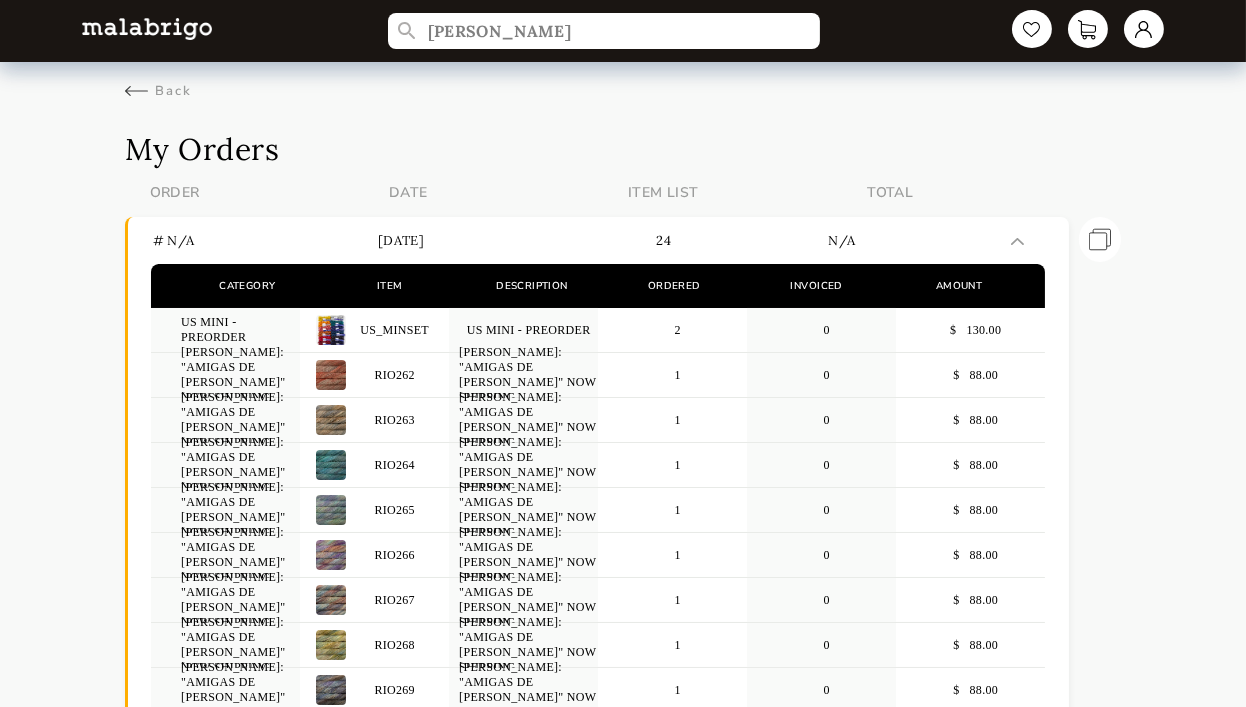click on "My Orders ORDER DATE ITEM LIST TOTAL # n/a 07-25-2025 24 n/a Category Item Description Ordered Invoiced Amount US MINI - PREORDER US_MINSET US MINI - PREORDER 2 0 $   130.00 RIOS: "AMIGAS DE ROSALINDA"  NOW SHIPPING RIO262 RIOS: "AMIGAS DE ROSALINDA"  NOW SHIPPING 1 0 $   88.00 RIOS: "AMIGAS DE ROSALINDA"  NOW SHIPPING RIO263 RIOS: "AMIGAS DE ROSALINDA"  NOW SHIPPING 1 0 $   88.00 RIOS: "AMIGAS DE ROSALINDA"  NOW SHIPPING RIO264 RIOS: "AMIGAS DE ROSALINDA"  NOW SHIPPING 1 0 $   88.00 RIOS: "AMIGAS DE ROSALINDA"  NOW SHIPPING RIO265 RIOS: "AMIGAS DE ROSALINDA"  NOW SHIPPING 1 0 $   88.00 RIOS: "AMIGAS DE ROSALINDA"  NOW SHIPPING RIO266 RIOS: "AMIGAS DE ROSALINDA"  NOW SHIPPING 1 0 $   88.00 RIOS: "AMIGAS DE ROSALINDA"  NOW SHIPPING RIO267 RIOS: "AMIGAS DE ROSALINDA"  NOW SHIPPING 1 0 $   88.00 RIOS: "AMIGAS DE ROSALINDA"  NOW SHIPPING RIO268 RIOS: "AMIGAS DE ROSALINDA"  NOW SHIPPING 1 0 $   88.00 RIOS: "AMIGAS DE ROSALINDA"  NOW SHIPPING RIO269 RIOS: "AMIGAS DE ROSALINDA"  NOW SHIPPING 1 0 $   88.00 RIO398 1 0" at bounding box center (623, 1097) 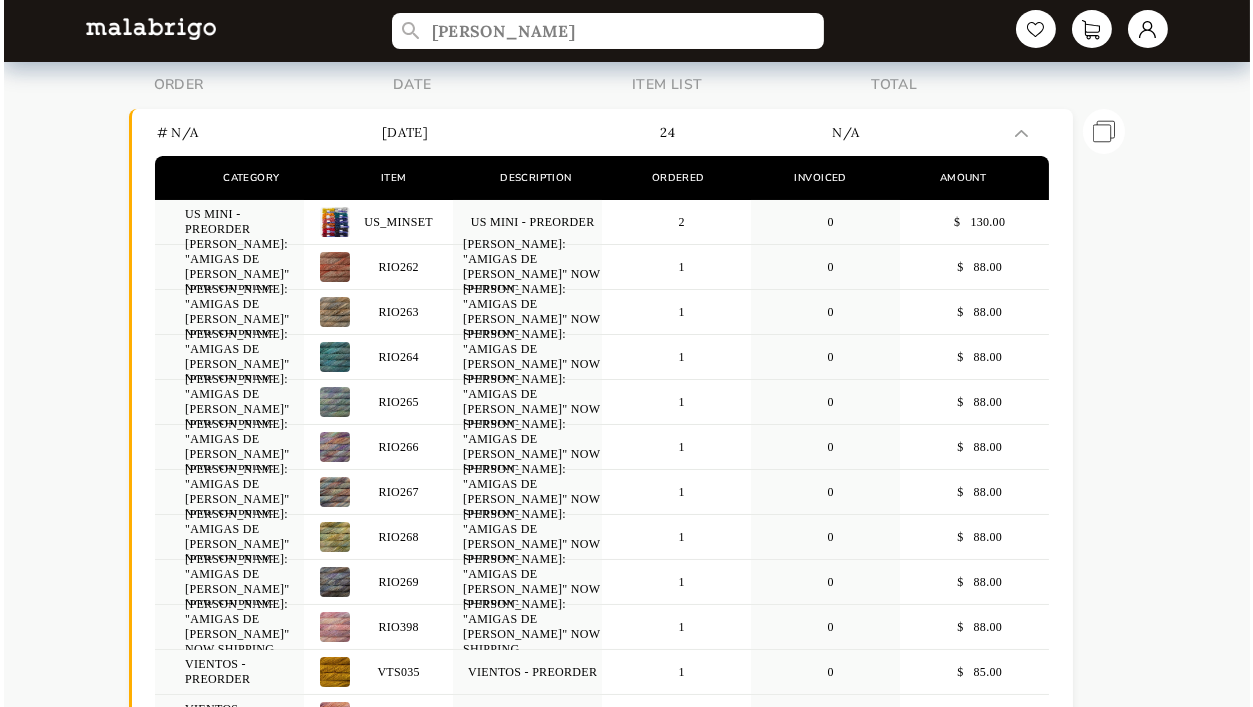 scroll, scrollTop: 0, scrollLeft: 0, axis: both 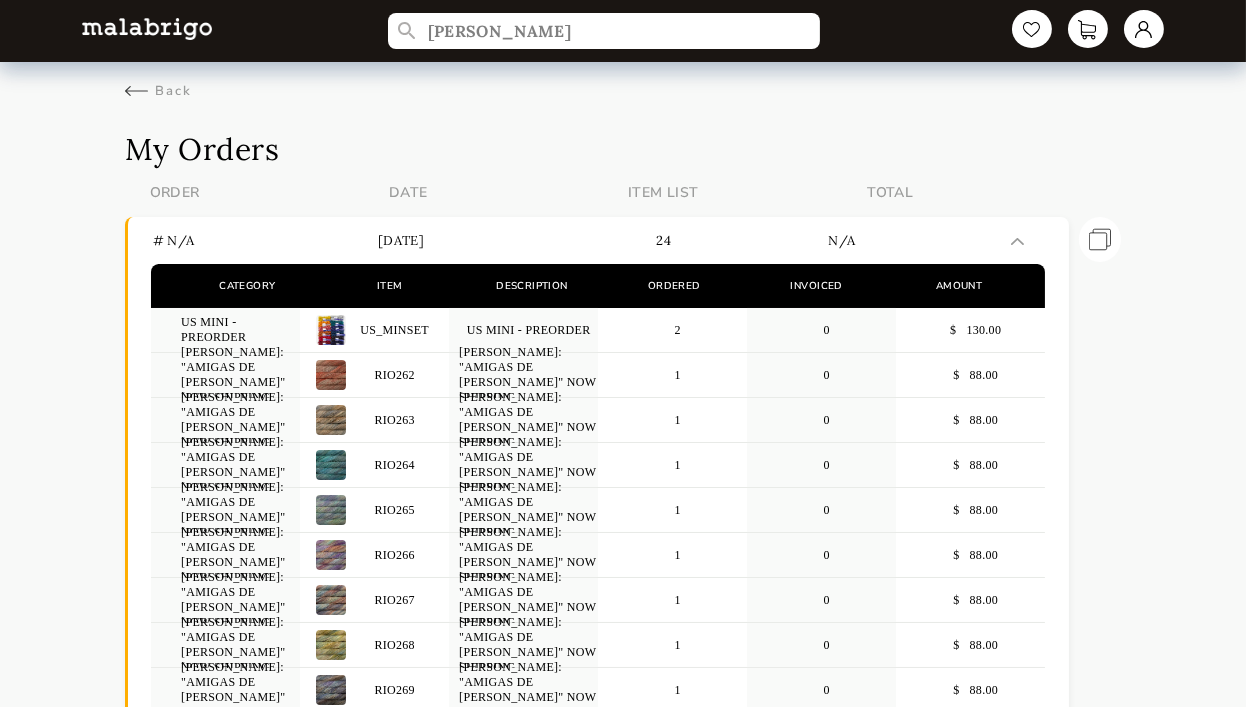 click on "Back" at bounding box center (158, 91) 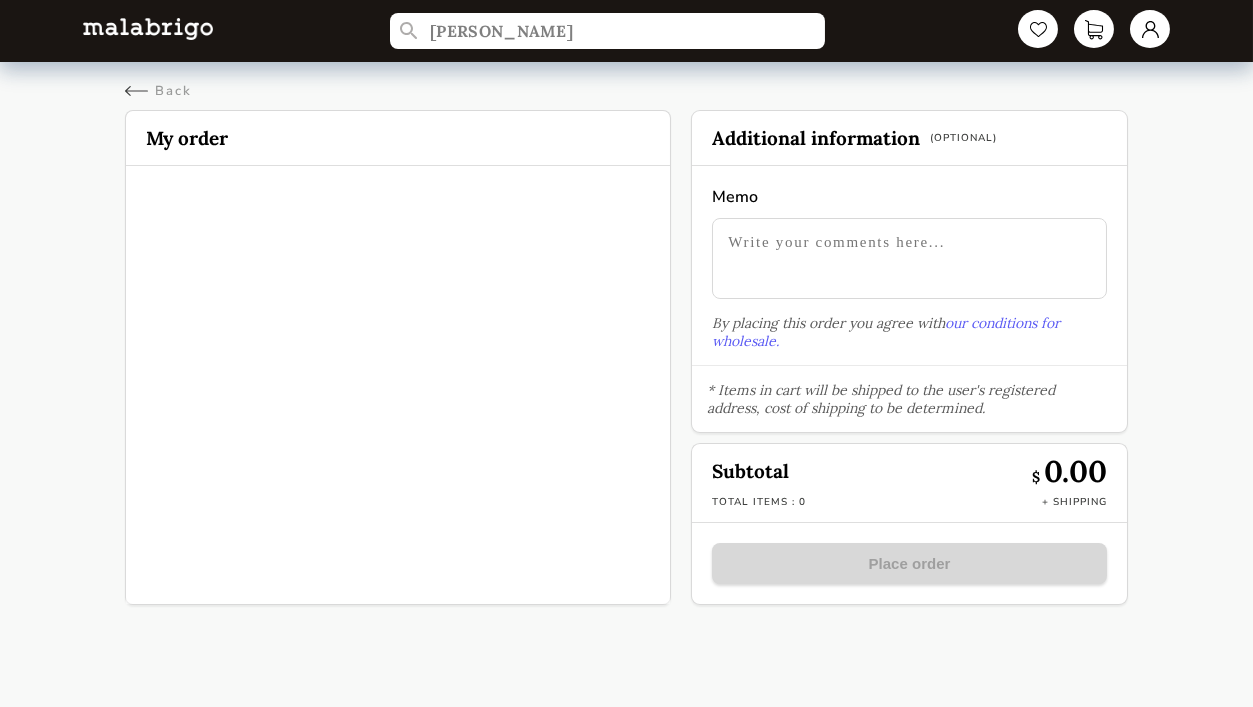 click at bounding box center [1150, 29] 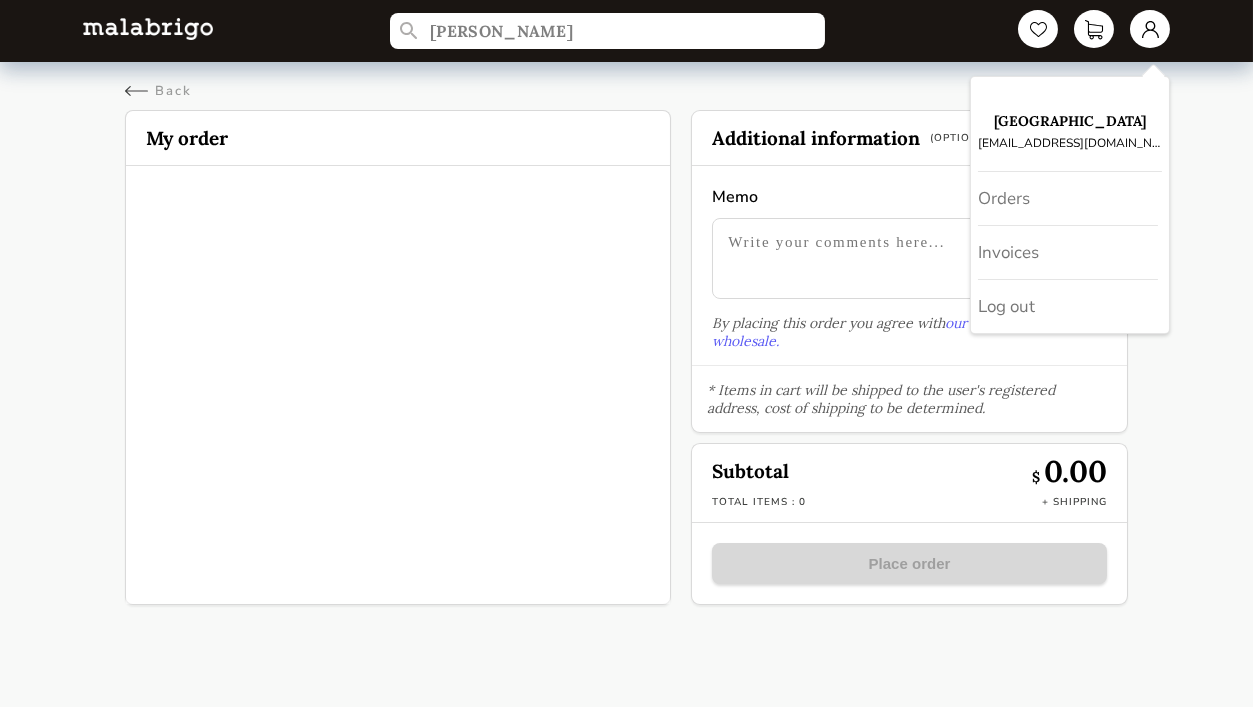 click on "Prairie Fiber Arts Center prairiefiberarts@outlook.com" at bounding box center [1070, 132] 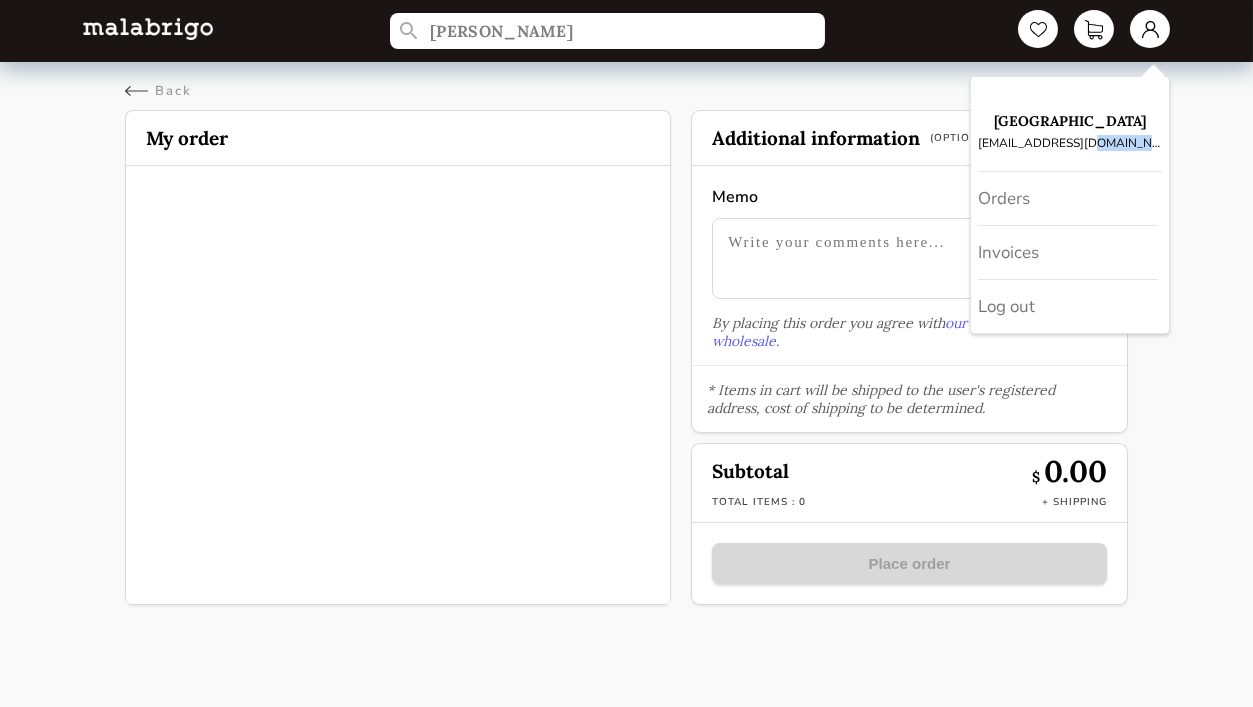 click on "Prairie Fiber Arts Center prairiefiberarts@outlook.com" at bounding box center [1070, 132] 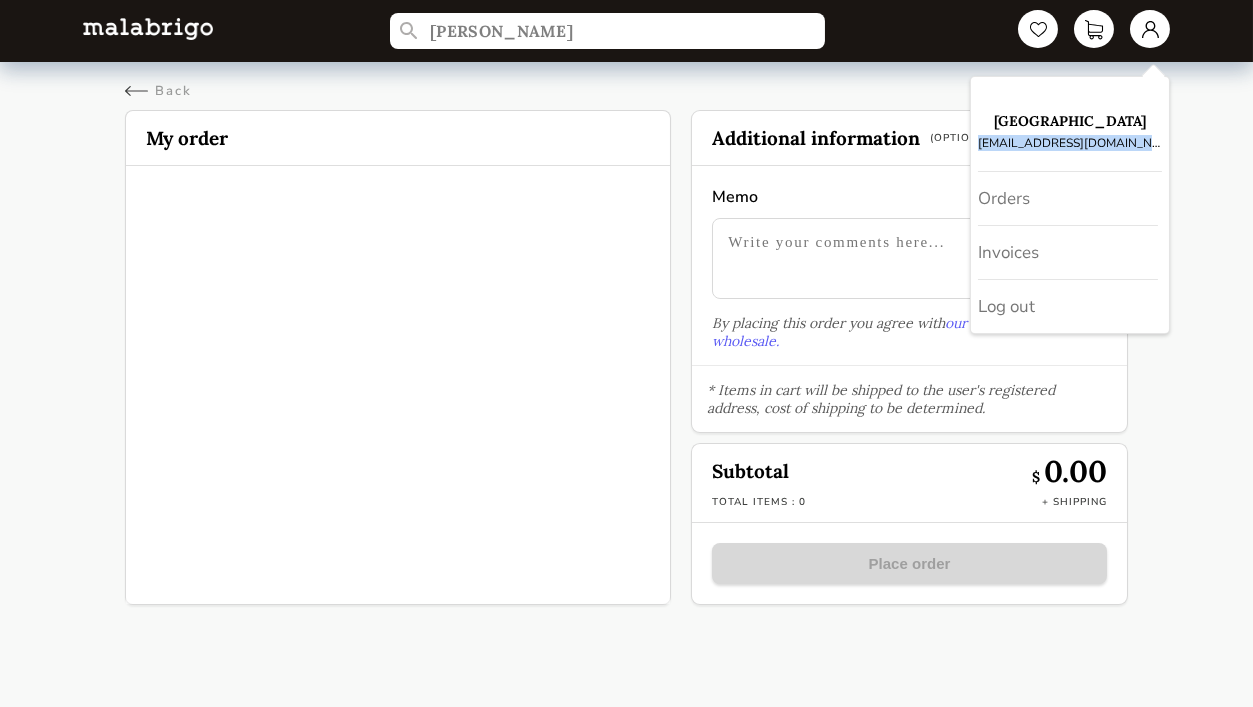 click on "Prairie Fiber Arts Center prairiefiberarts@outlook.com" at bounding box center [1070, 132] 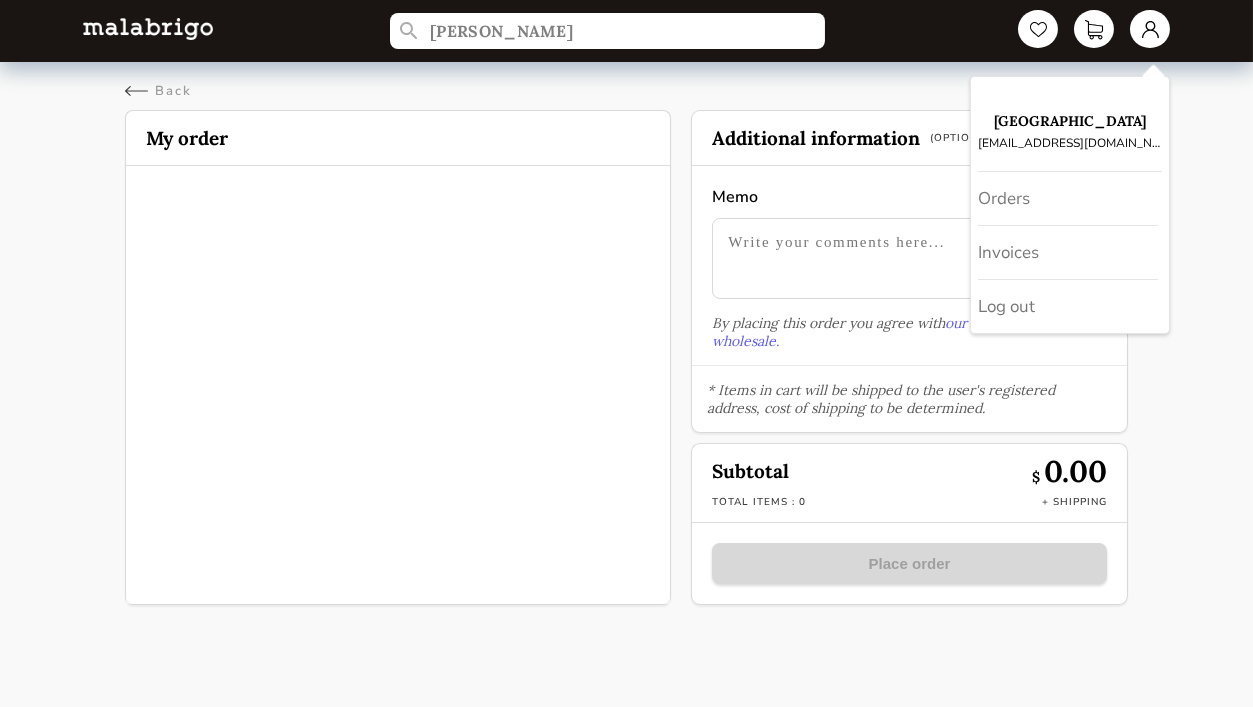 click on "rosalinda Prairie Fiber Arts Center prairiefiberarts@outlook.com Orders Invoices Log out Back Cart My order Additional information  (Optional) Memo By placing this order you agree with  our conditions for wholesale. * Items in cart will be shipped to the user's registered address, cost of shipping to be determined. Subtotal $   0.00 Total items : 0 + Shipping Place order" at bounding box center (626, 312) 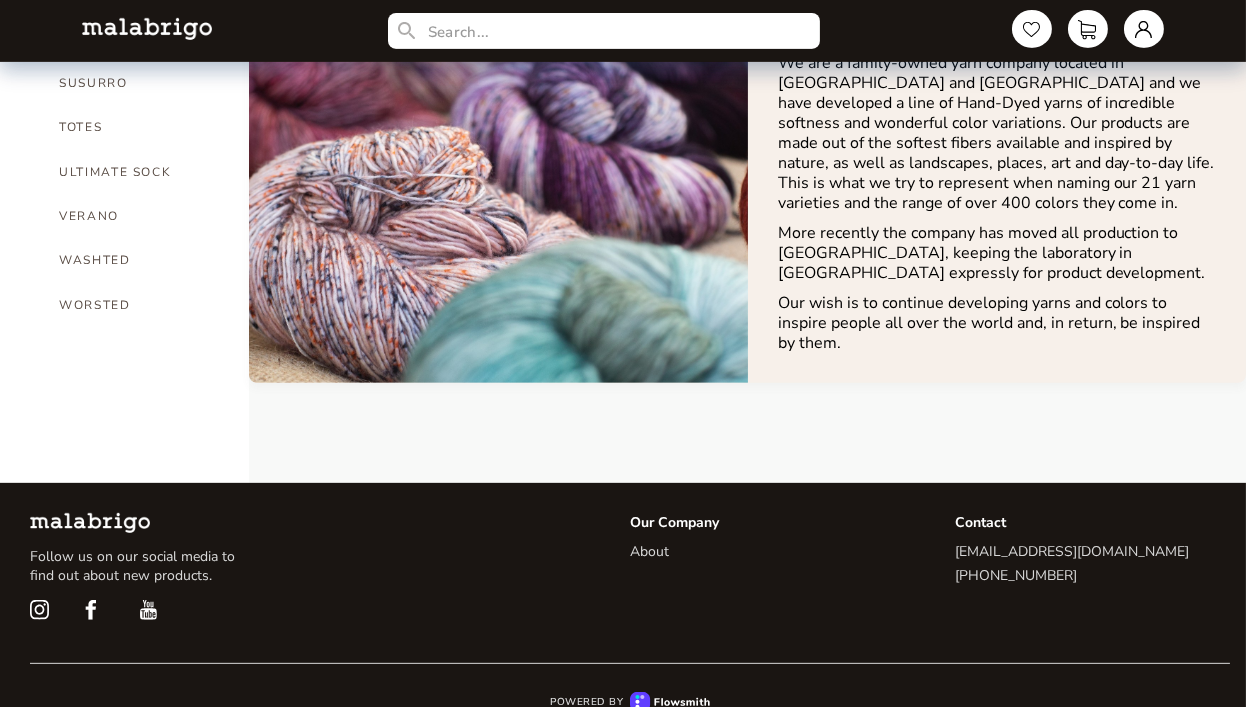 scroll, scrollTop: 1670, scrollLeft: 0, axis: vertical 